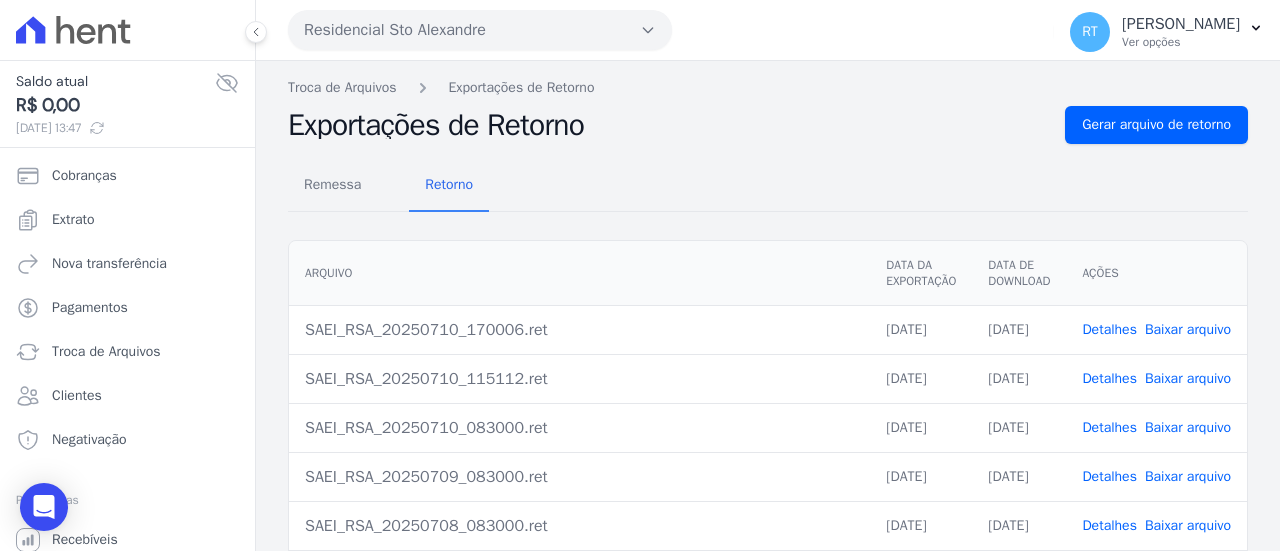 scroll, scrollTop: 0, scrollLeft: 0, axis: both 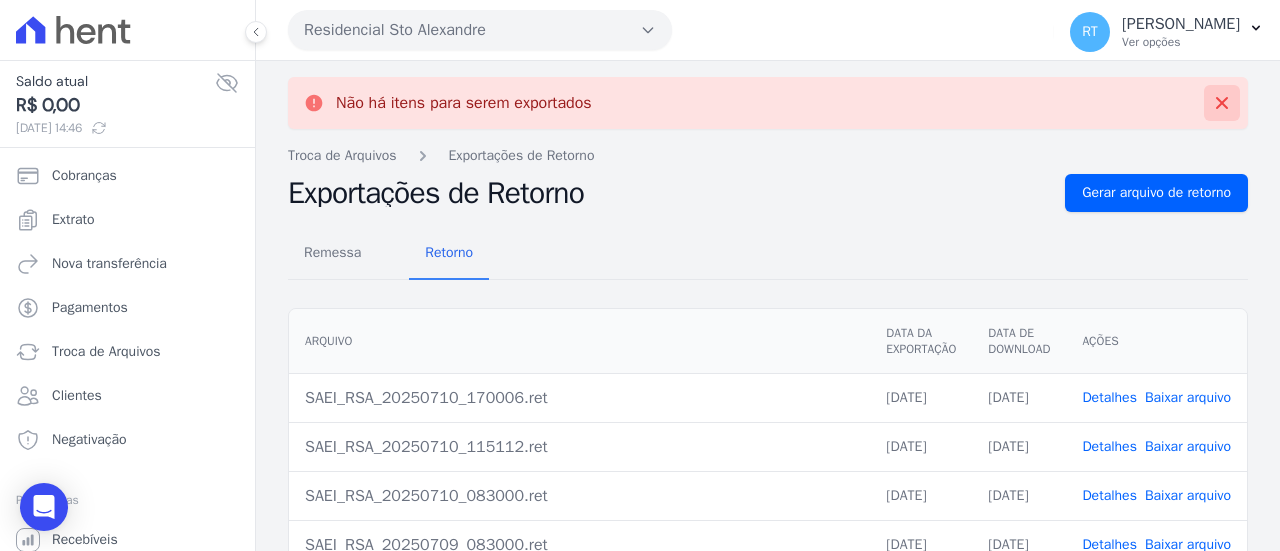 click 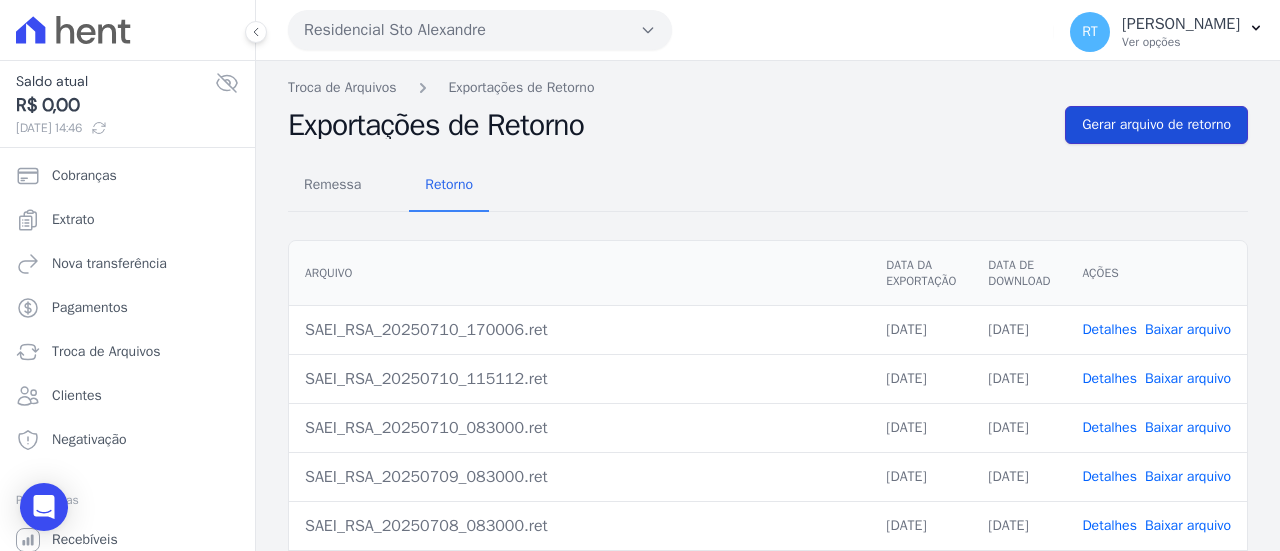 click on "Gerar arquivo de retorno" at bounding box center (1156, 125) 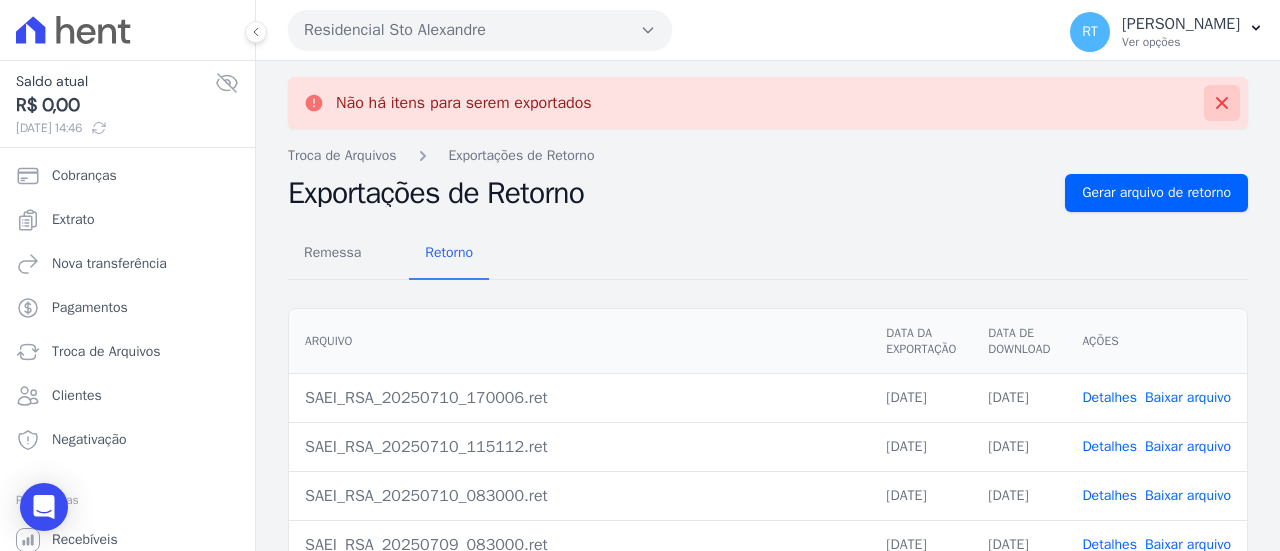 click 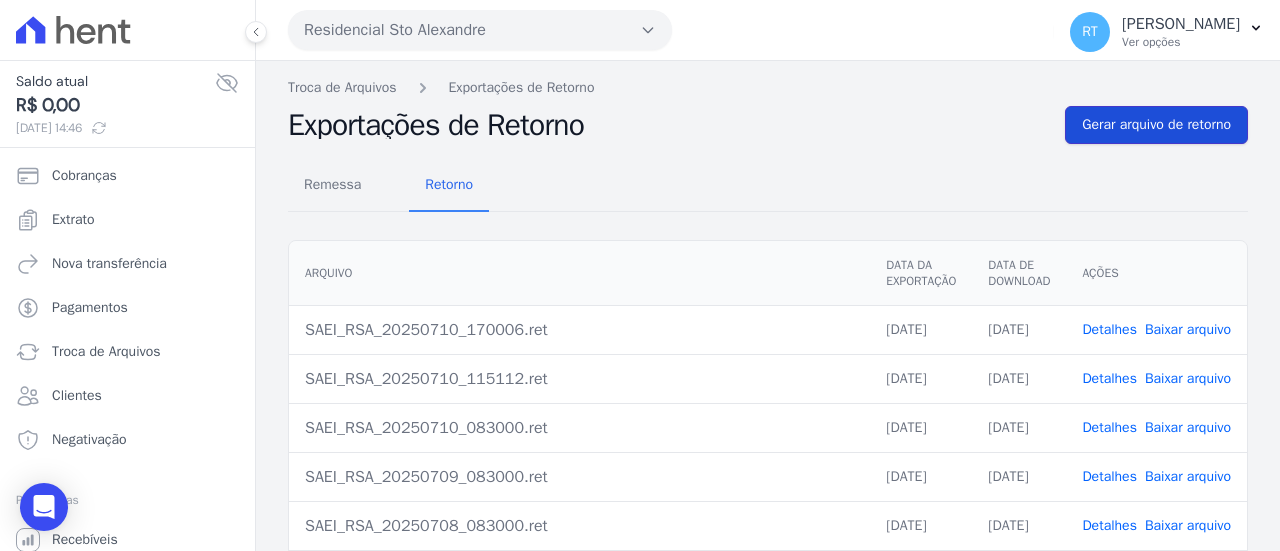click on "Gerar arquivo de retorno" at bounding box center (1156, 125) 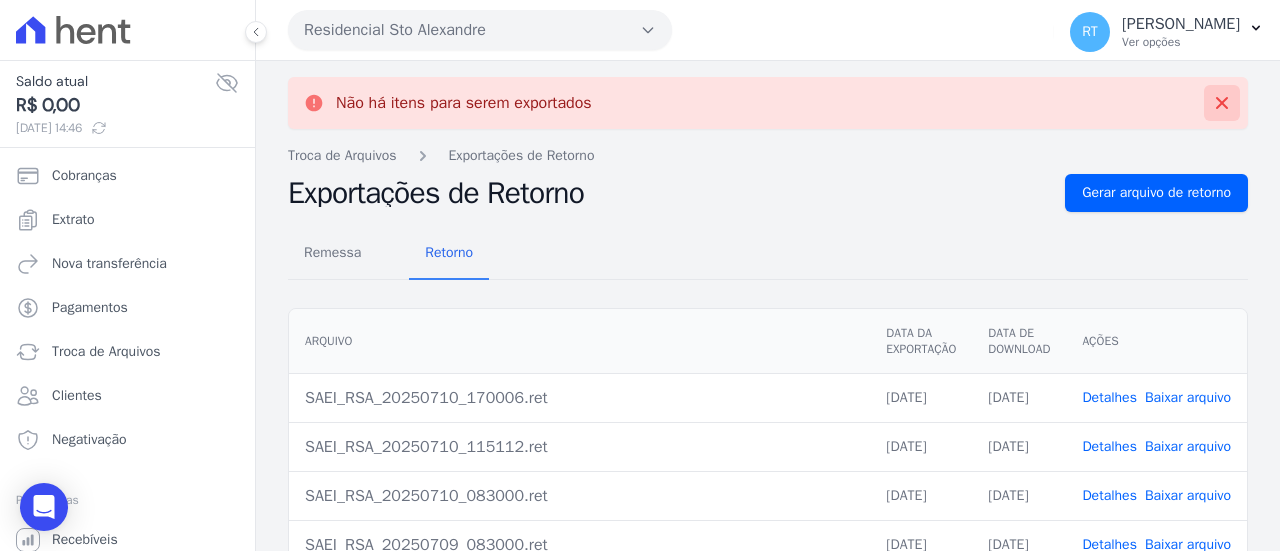 click 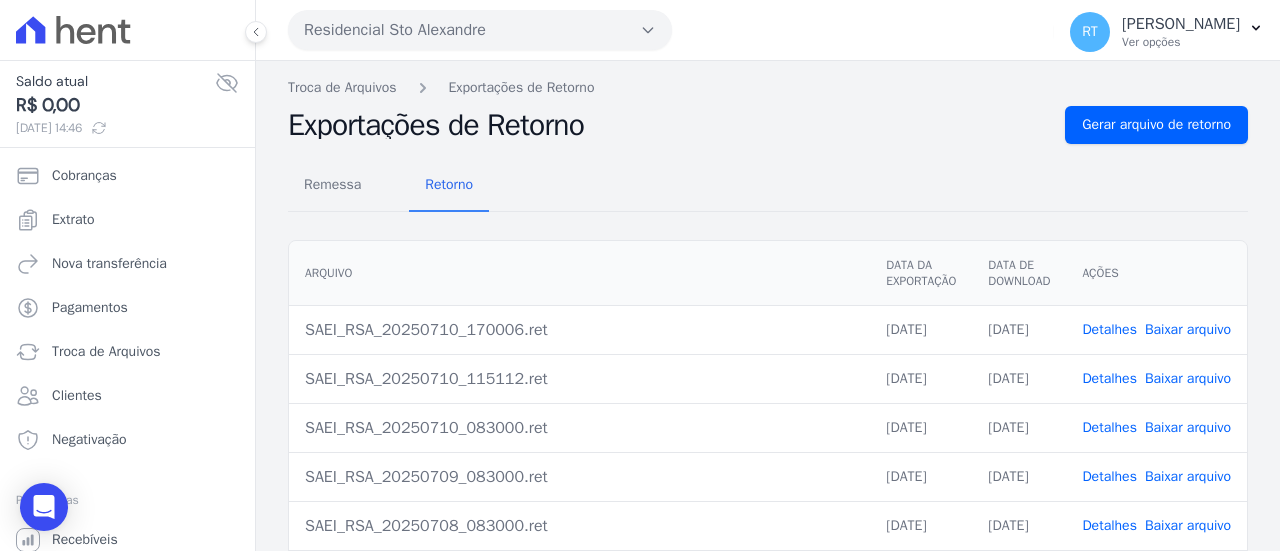 click on "Remessa
Retorno" at bounding box center (768, 186) 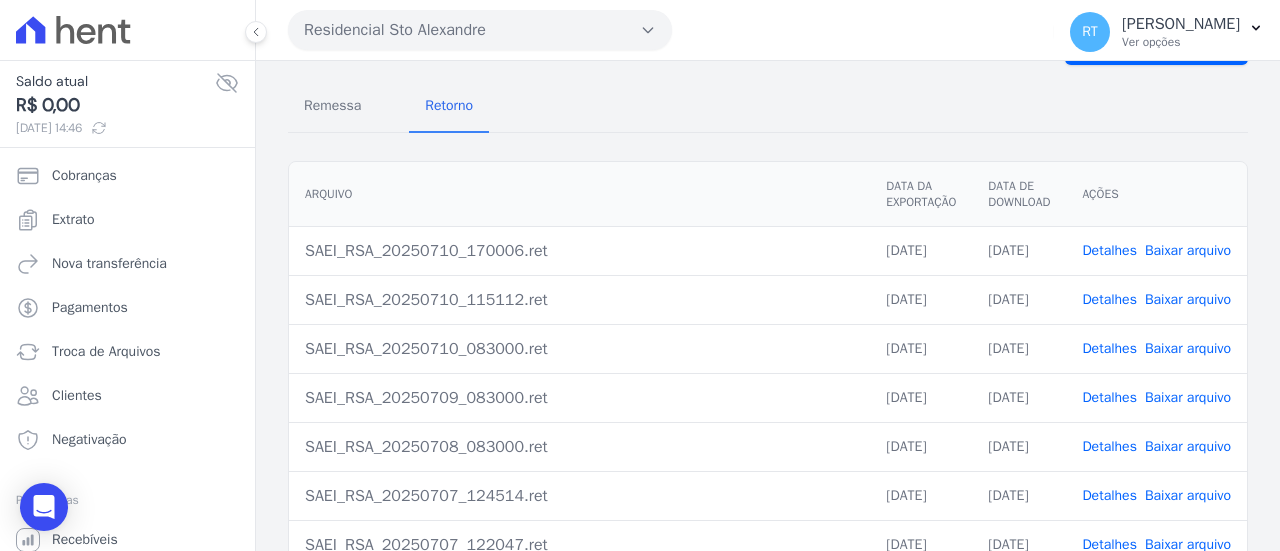 scroll, scrollTop: 0, scrollLeft: 0, axis: both 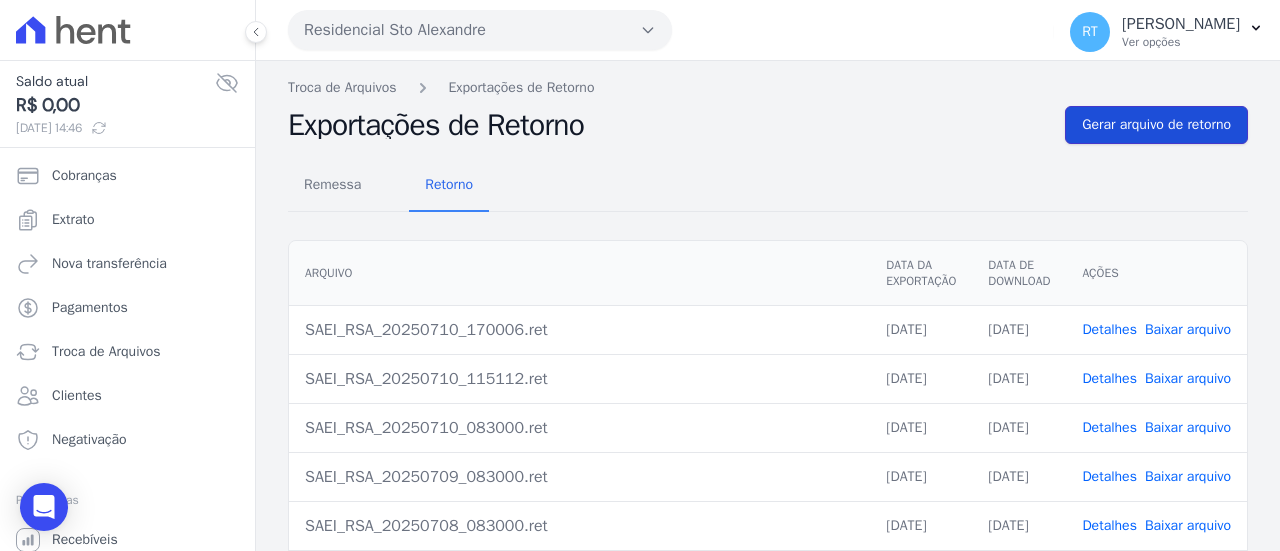 click on "Gerar arquivo de retorno" at bounding box center [1156, 125] 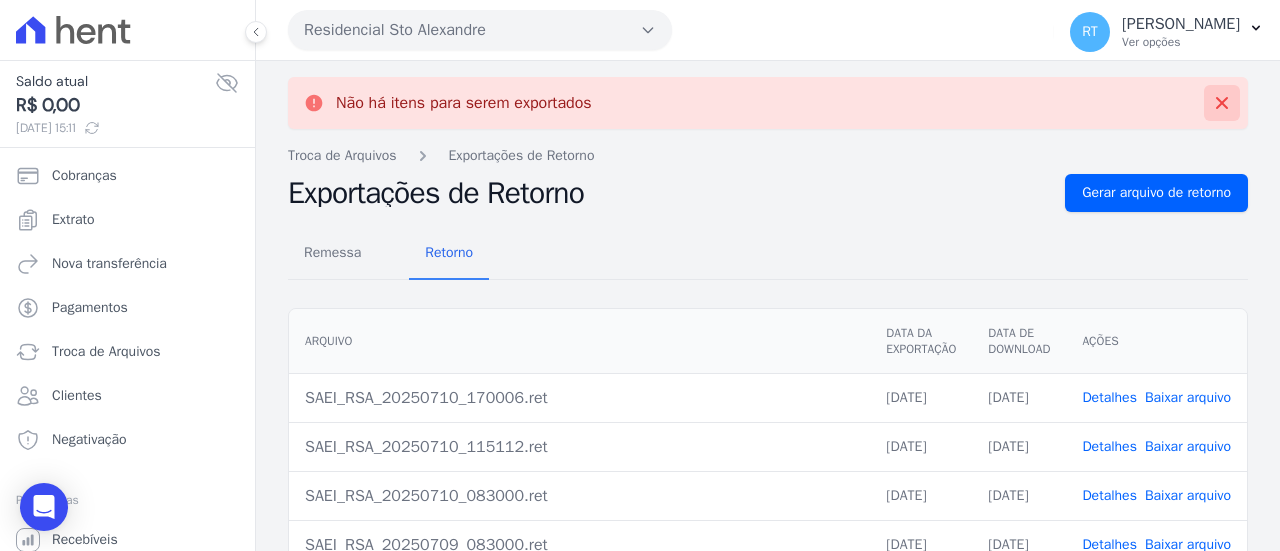 click 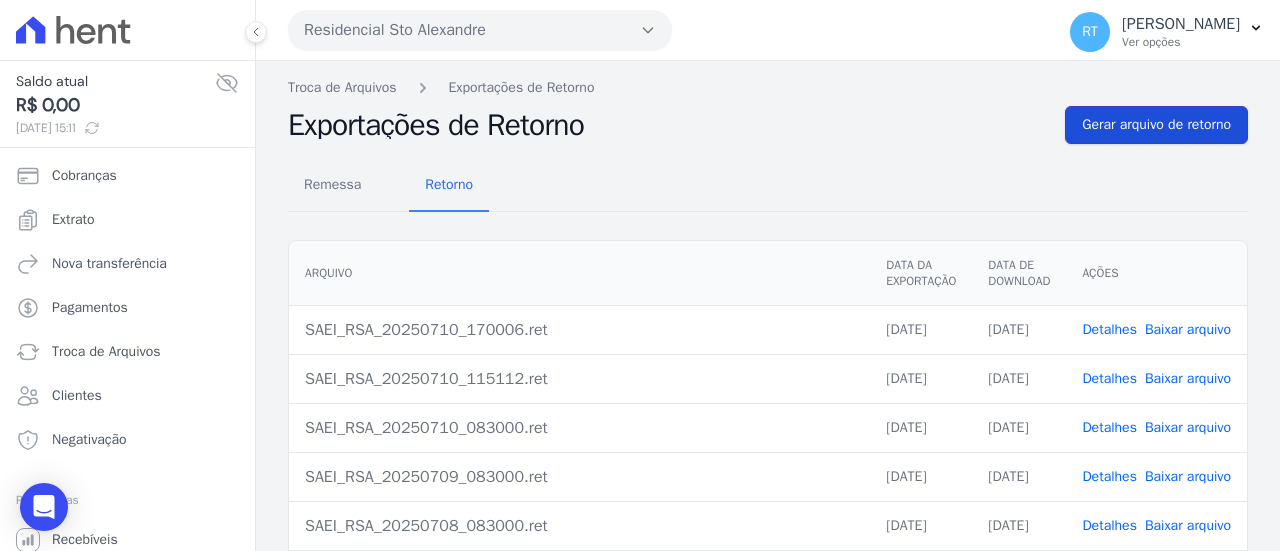 click on "Gerar arquivo de retorno" at bounding box center [1156, 125] 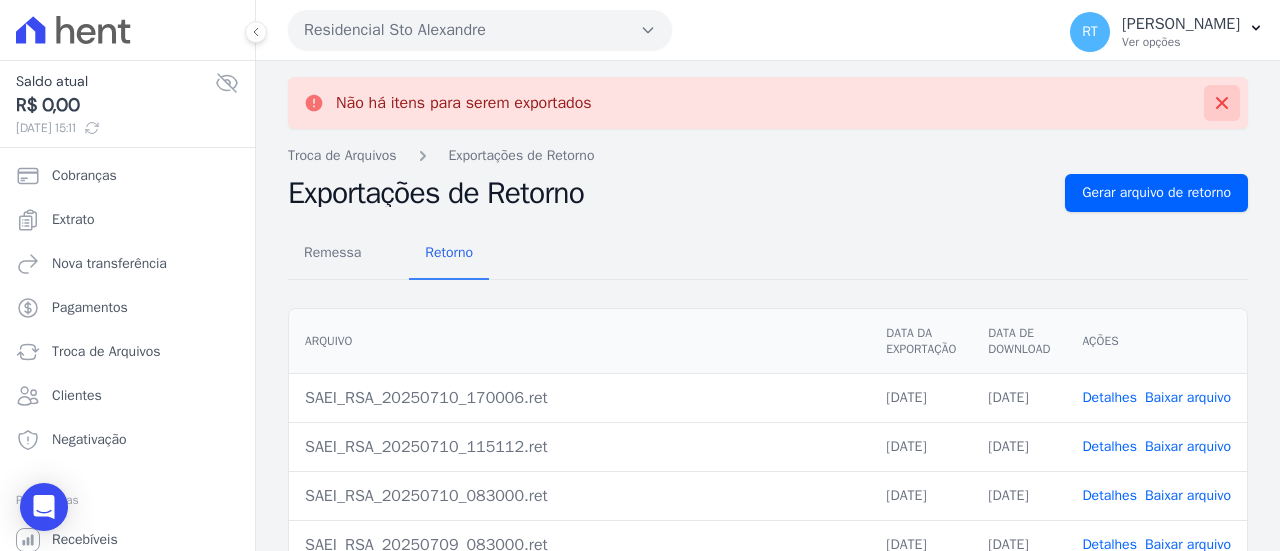 click 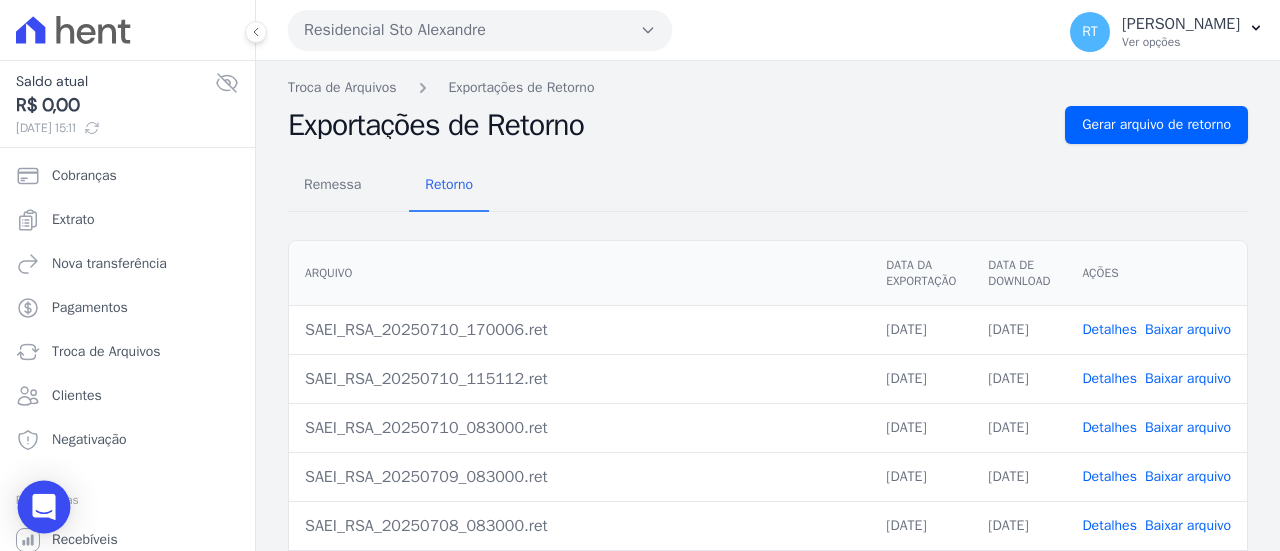 click 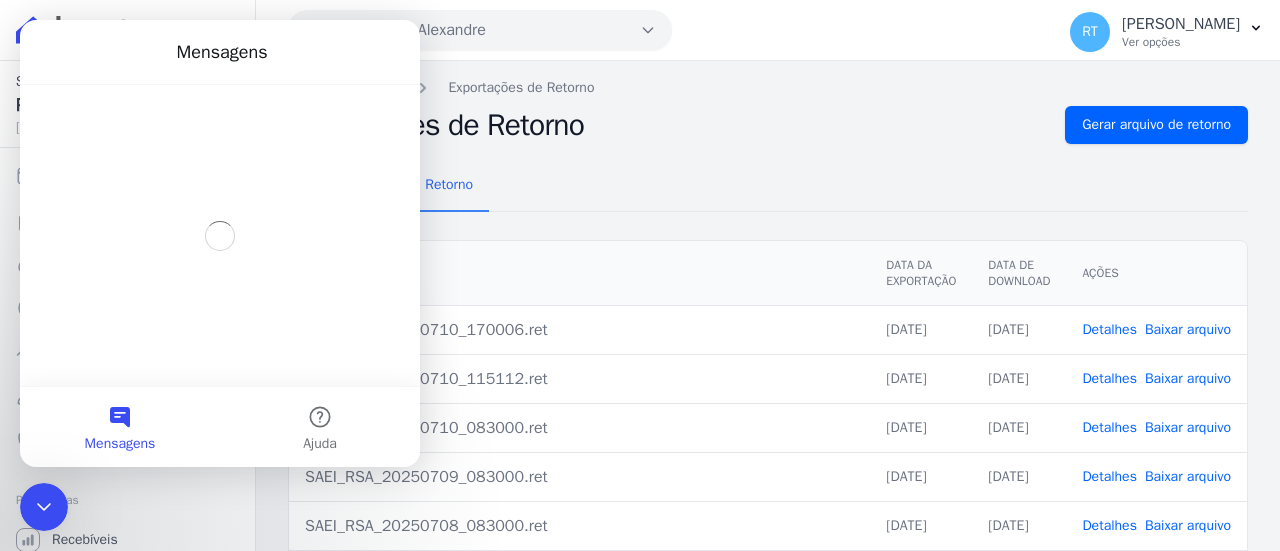 scroll, scrollTop: 0, scrollLeft: 0, axis: both 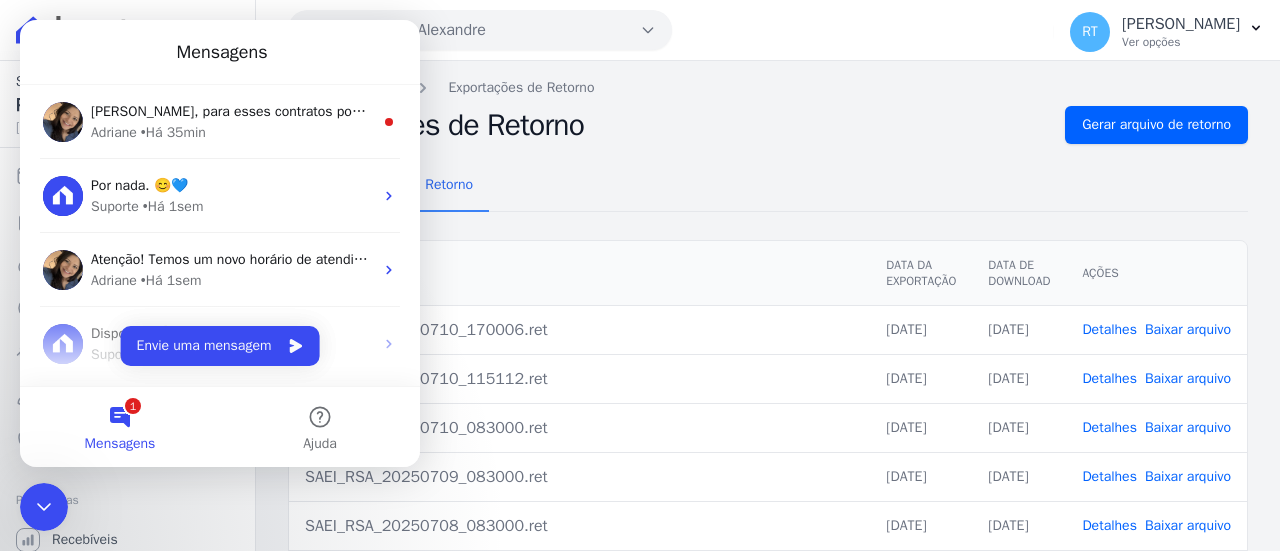 click on "1 Mensagens" at bounding box center [120, 427] 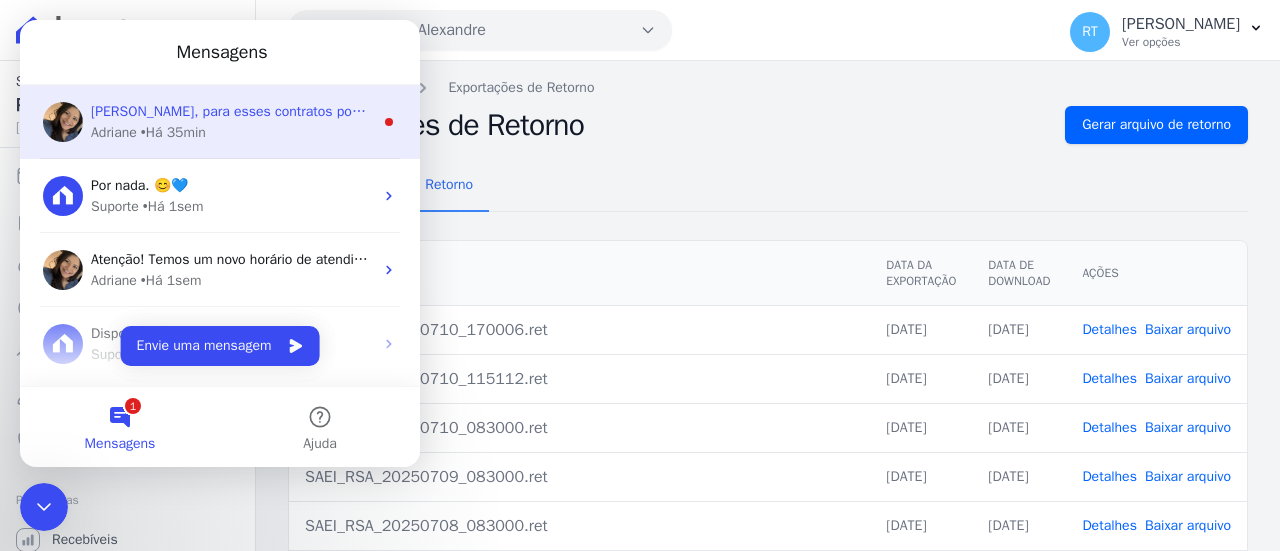 click on "[PERSON_NAME] •  Há 35min" at bounding box center [232, 132] 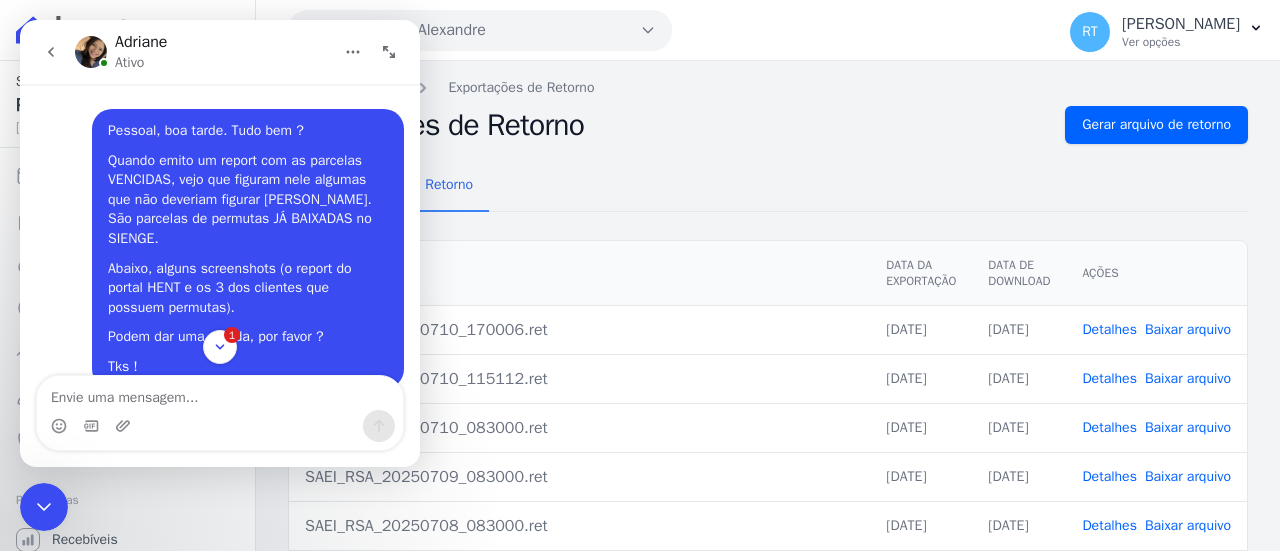 scroll, scrollTop: 2, scrollLeft: 0, axis: vertical 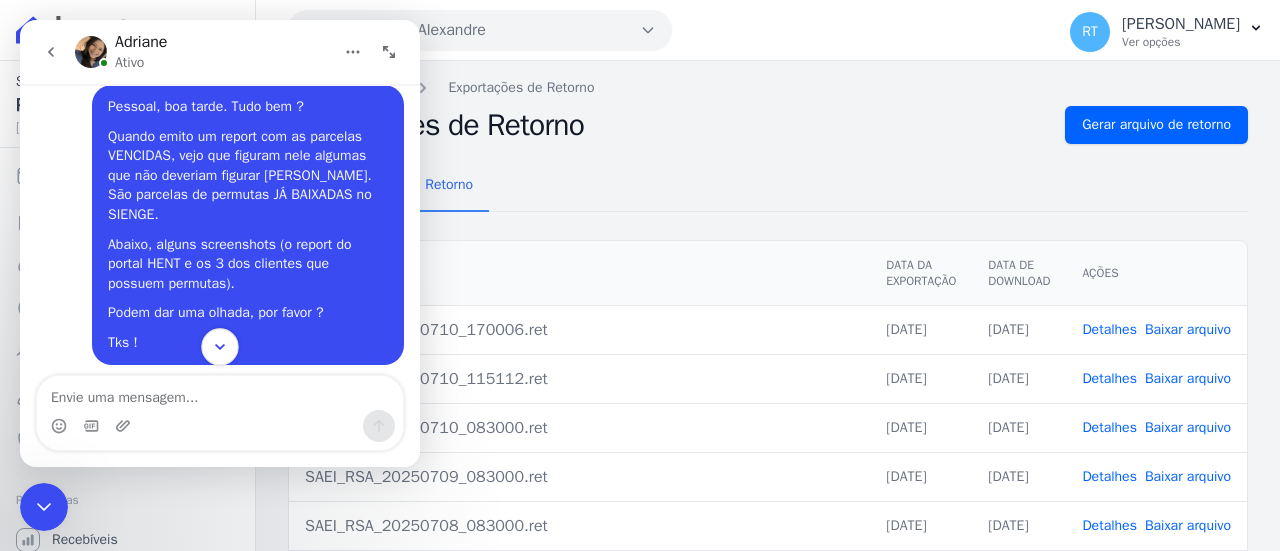 click 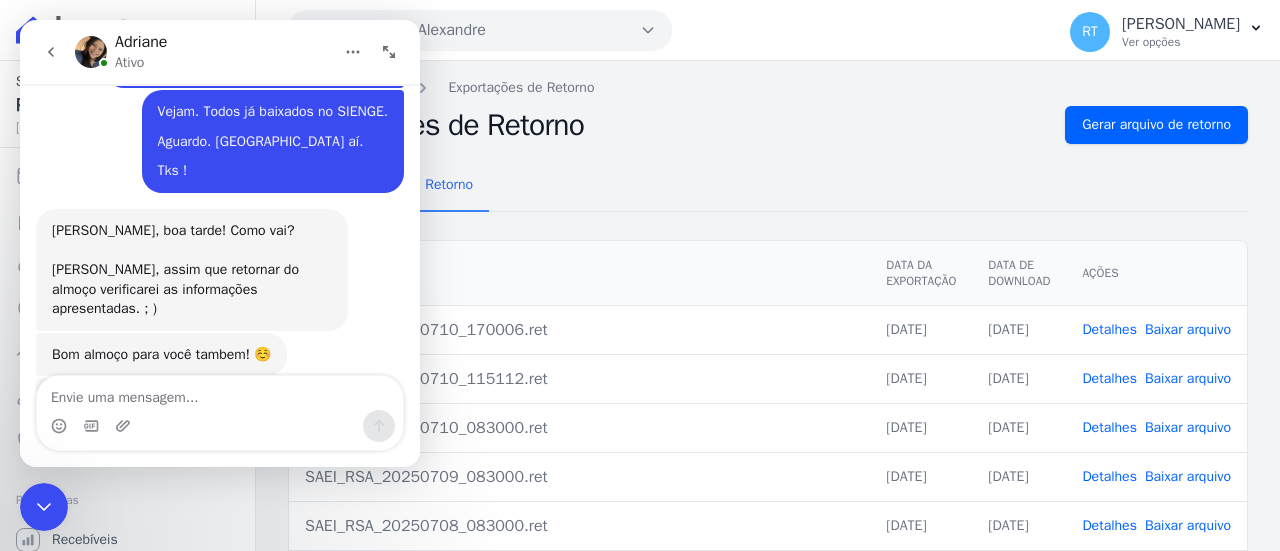 scroll, scrollTop: 1002, scrollLeft: 0, axis: vertical 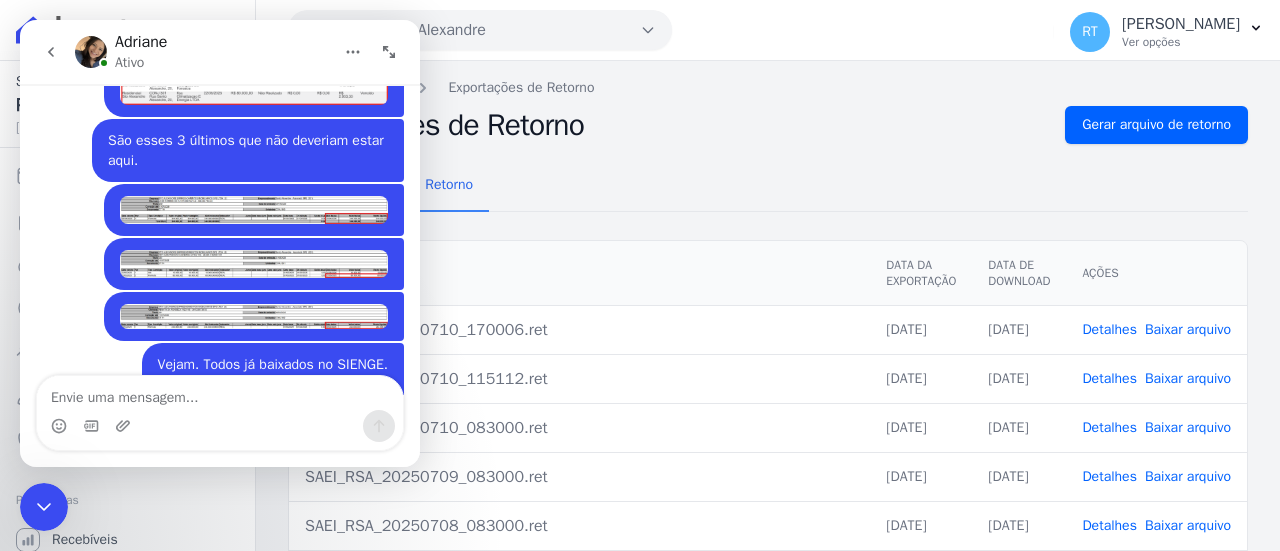 click at bounding box center [254, 316] 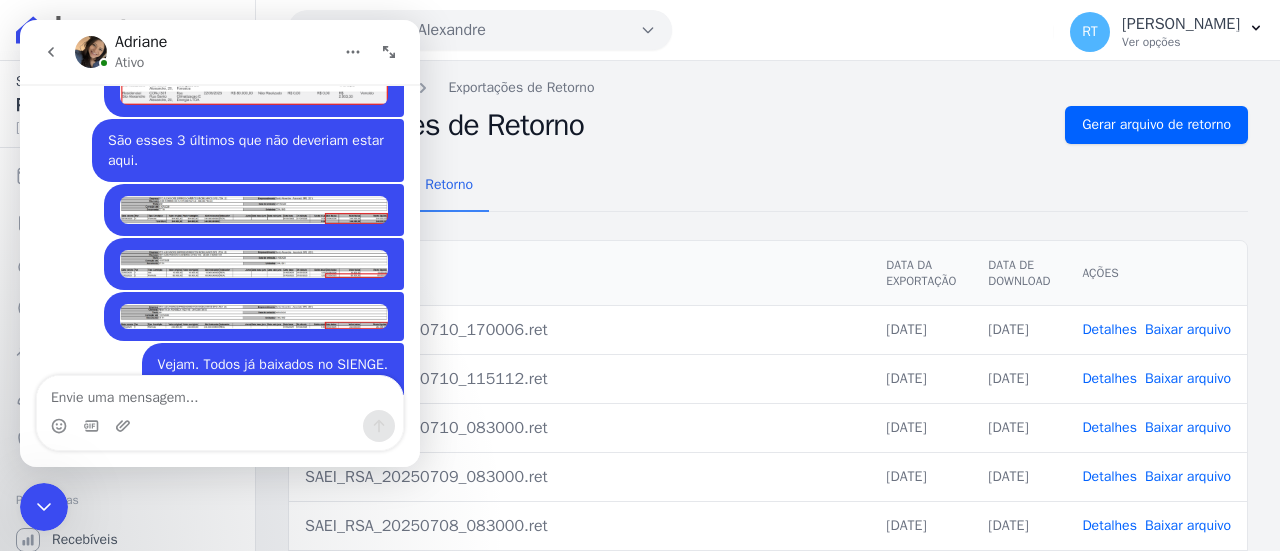 scroll, scrollTop: 0, scrollLeft: 0, axis: both 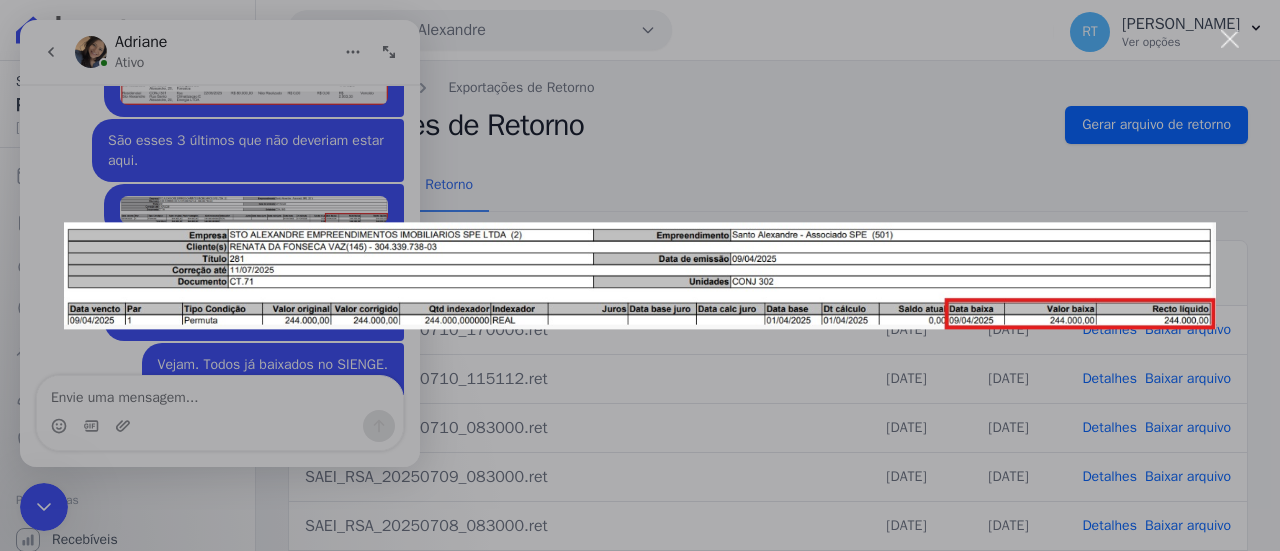 click at bounding box center [1230, 39] 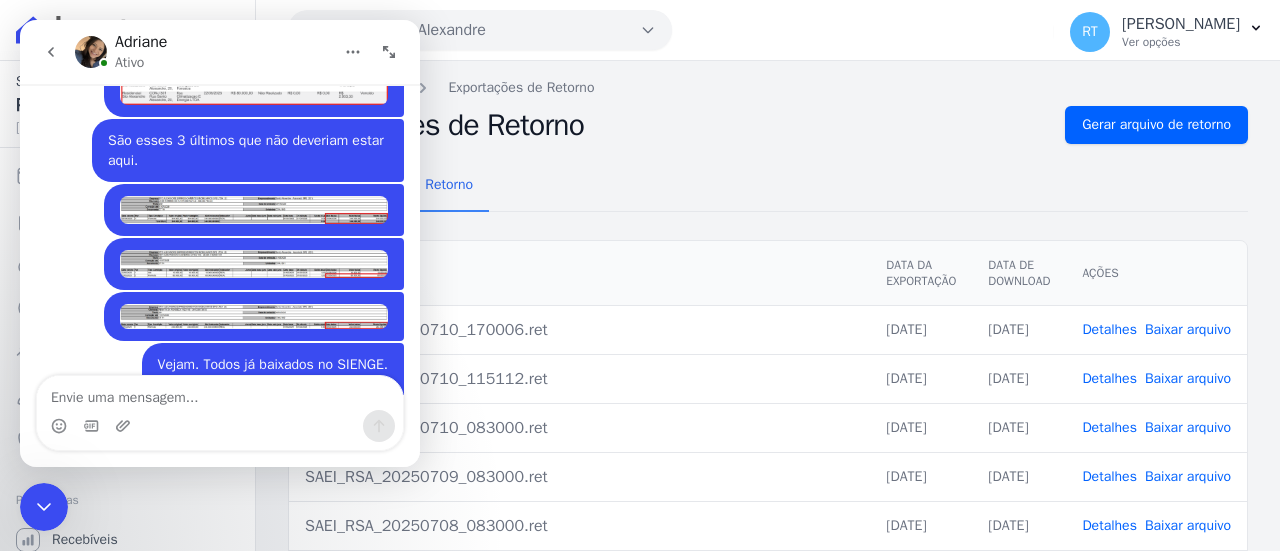 click at bounding box center (254, 210) 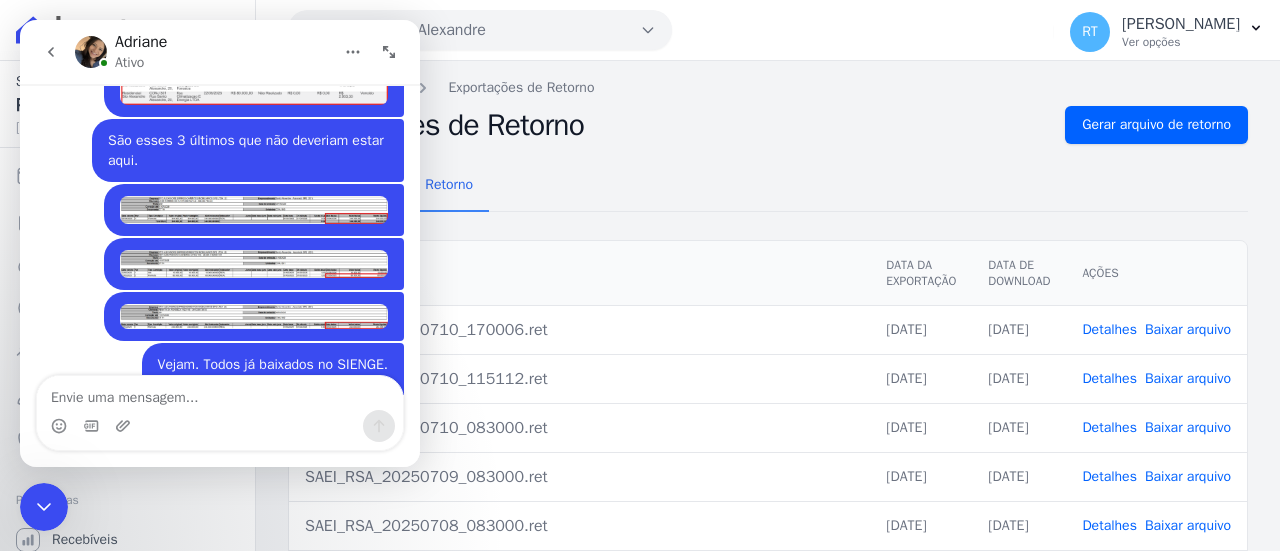 scroll, scrollTop: 0, scrollLeft: 0, axis: both 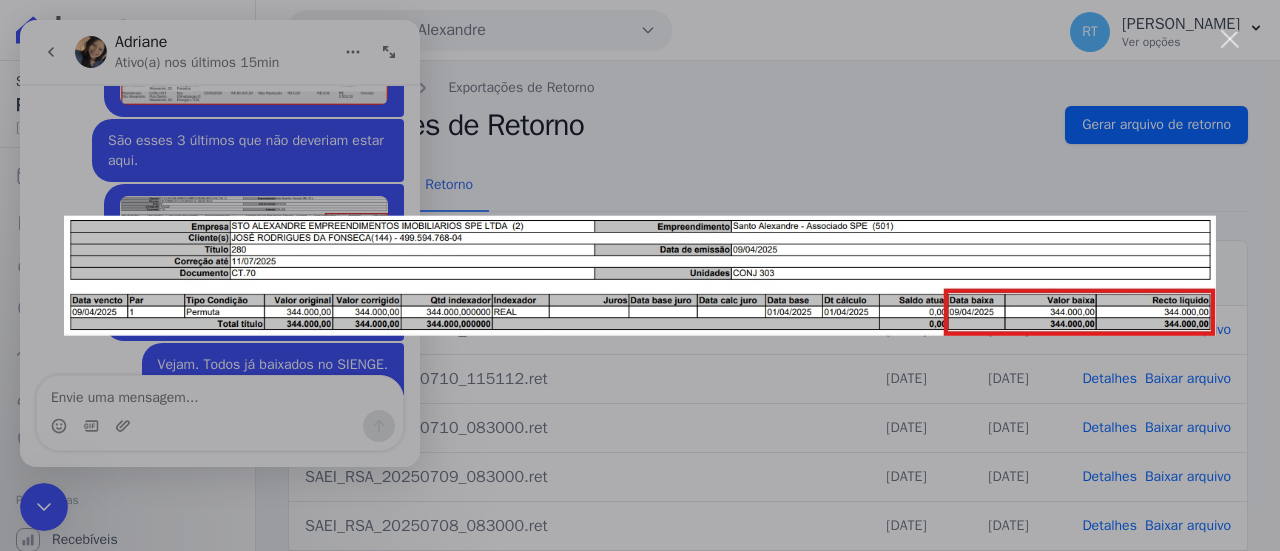 click at bounding box center (1230, 39) 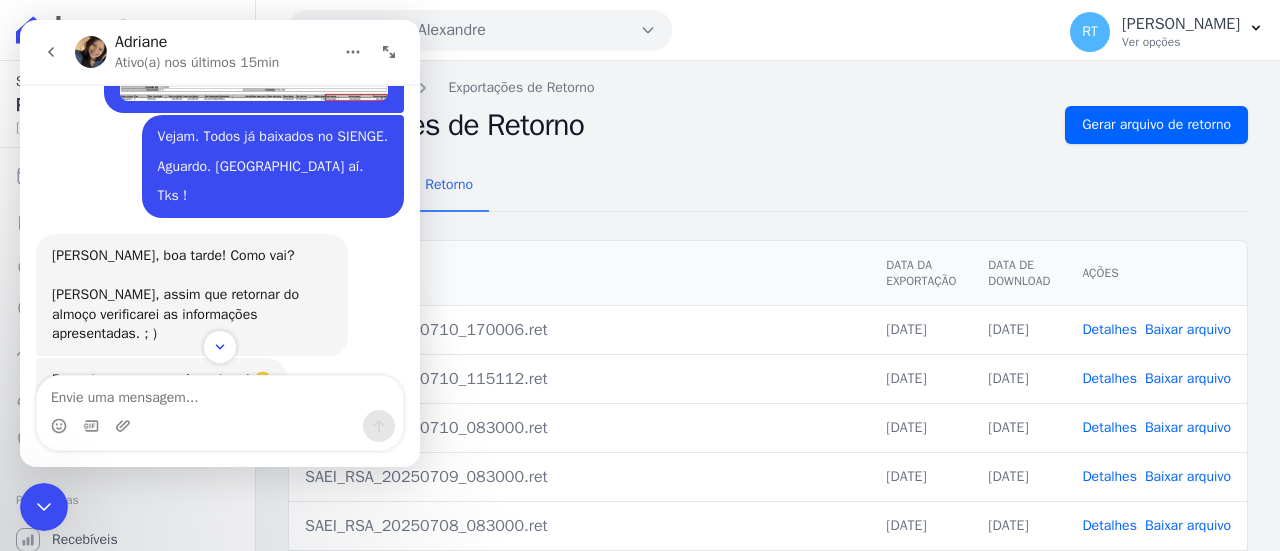 scroll, scrollTop: 802, scrollLeft: 0, axis: vertical 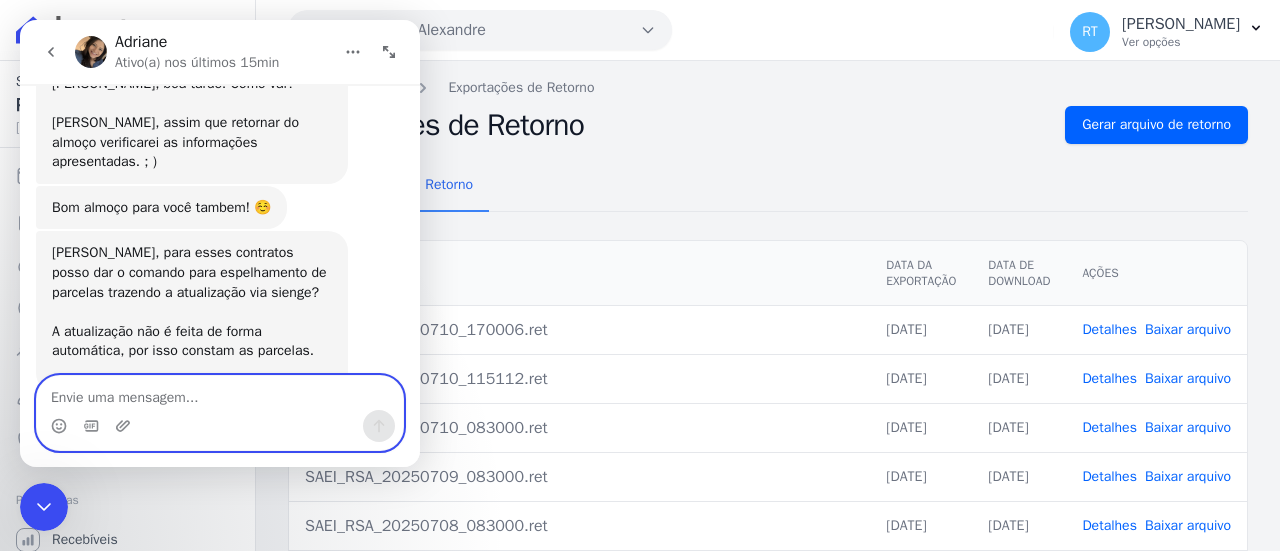 click at bounding box center (220, 393) 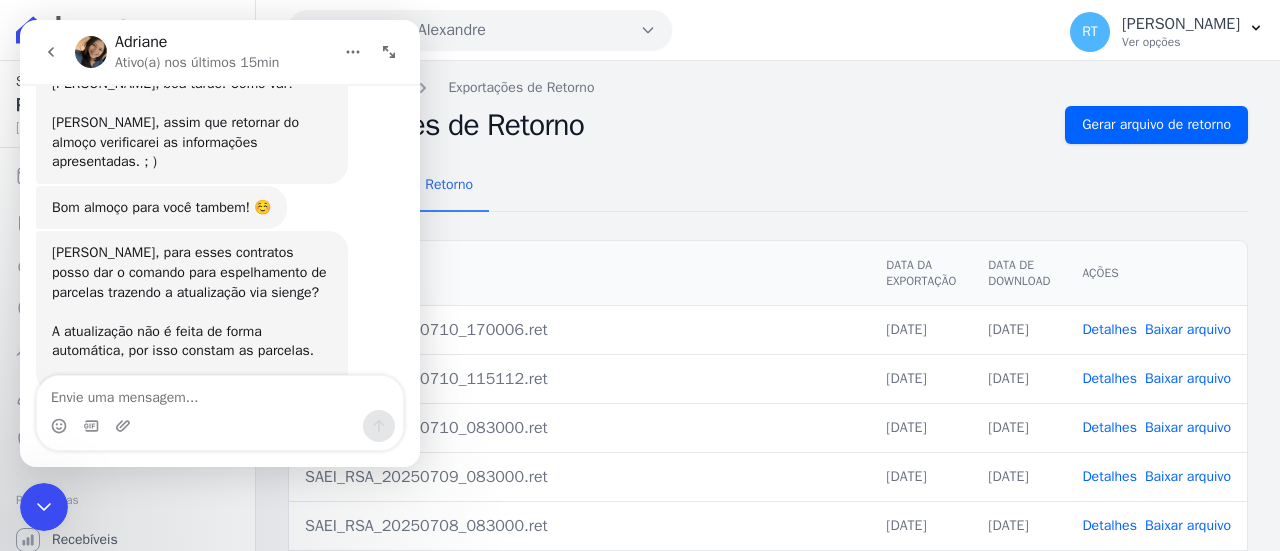 click at bounding box center (91, 52) 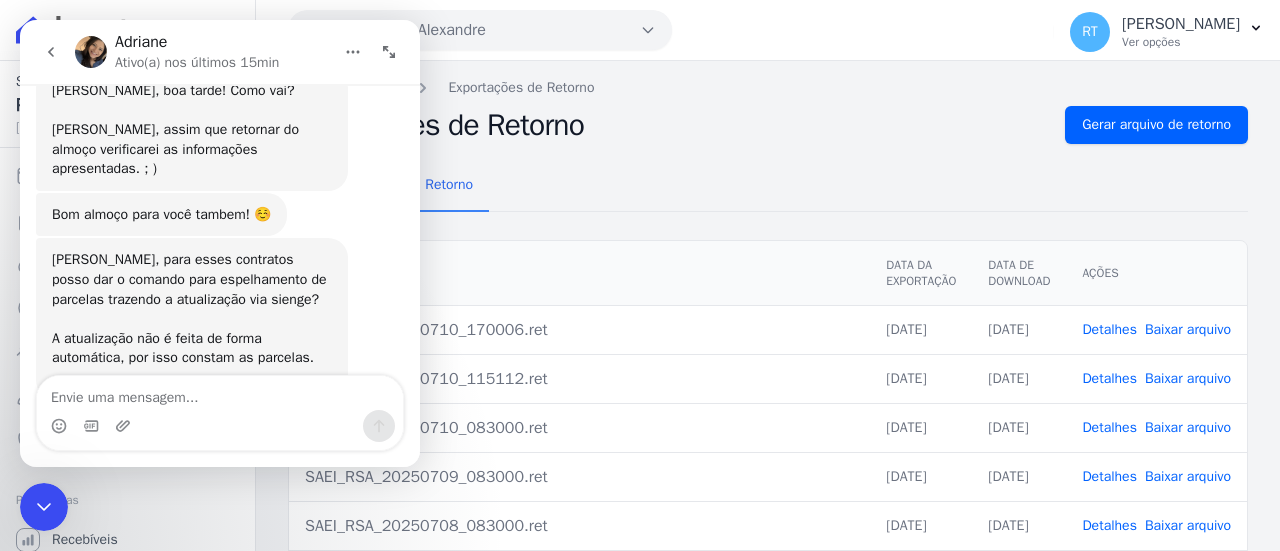 scroll, scrollTop: 992, scrollLeft: 0, axis: vertical 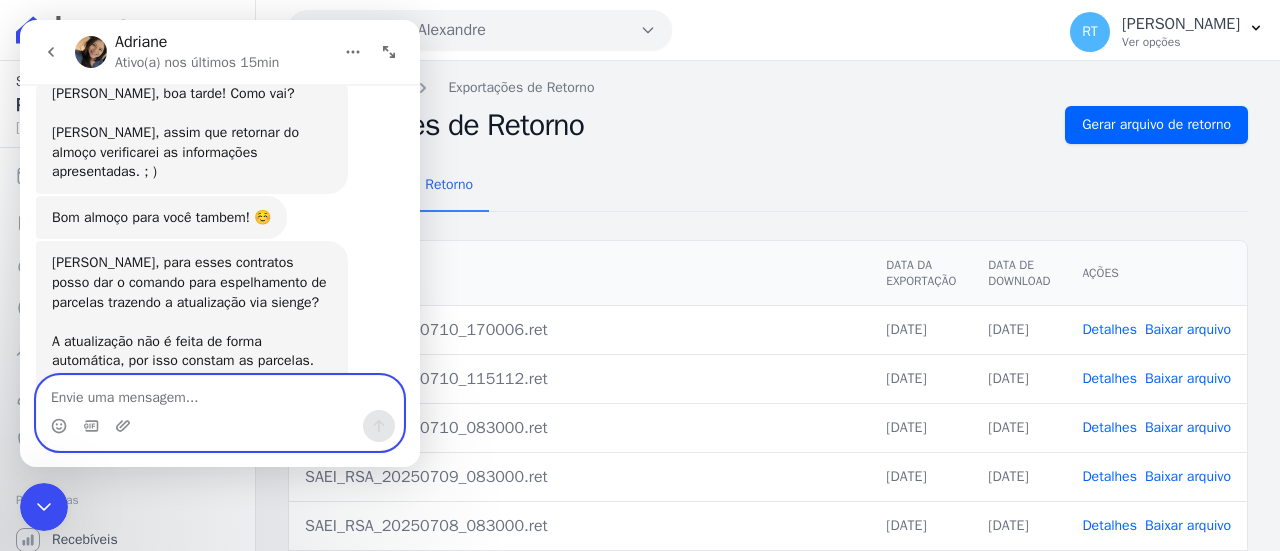 click at bounding box center [220, 393] 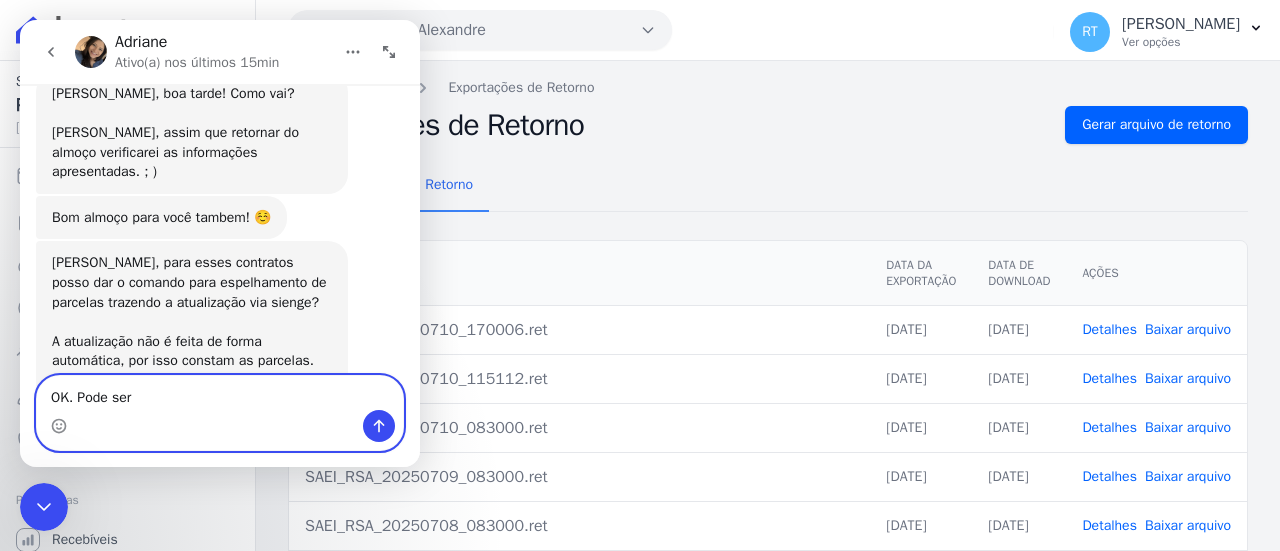 type on "OK. Pode ser." 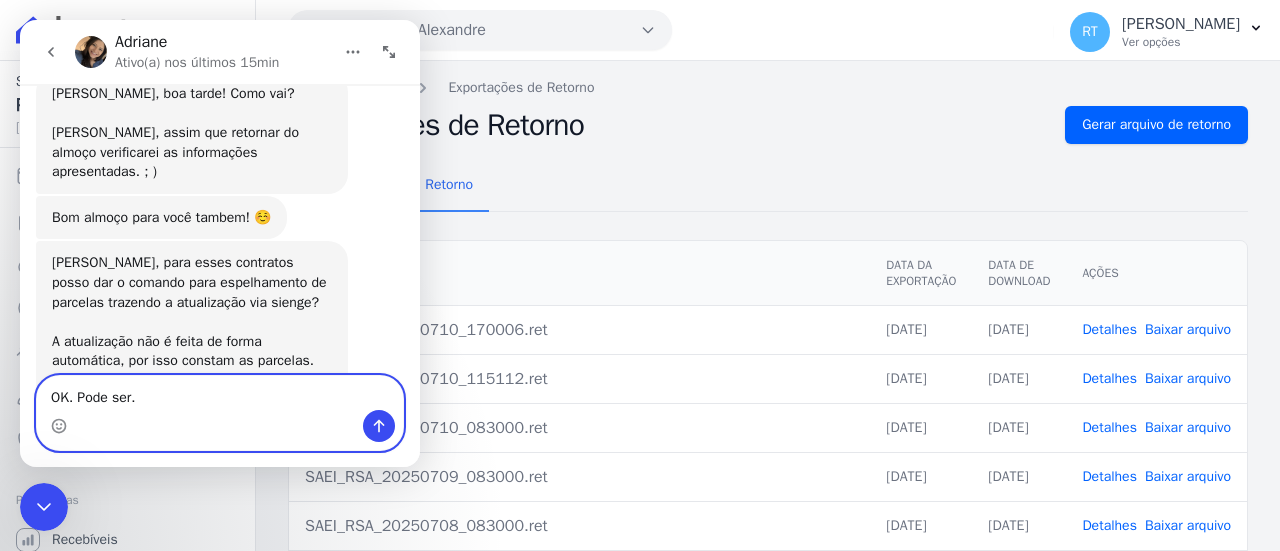 type 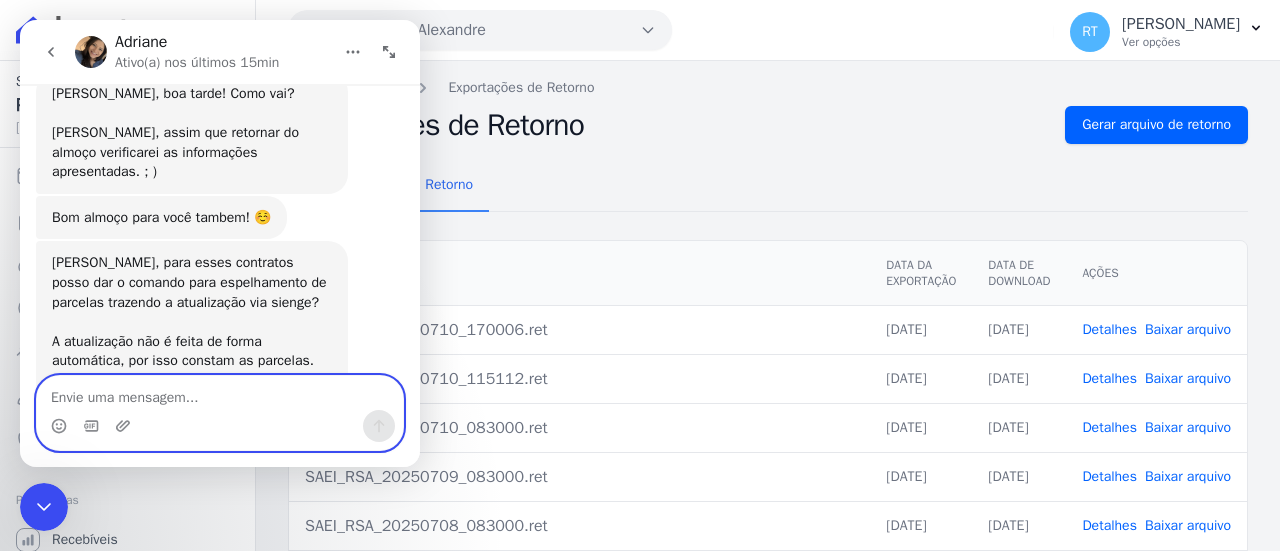 scroll, scrollTop: 1062, scrollLeft: 0, axis: vertical 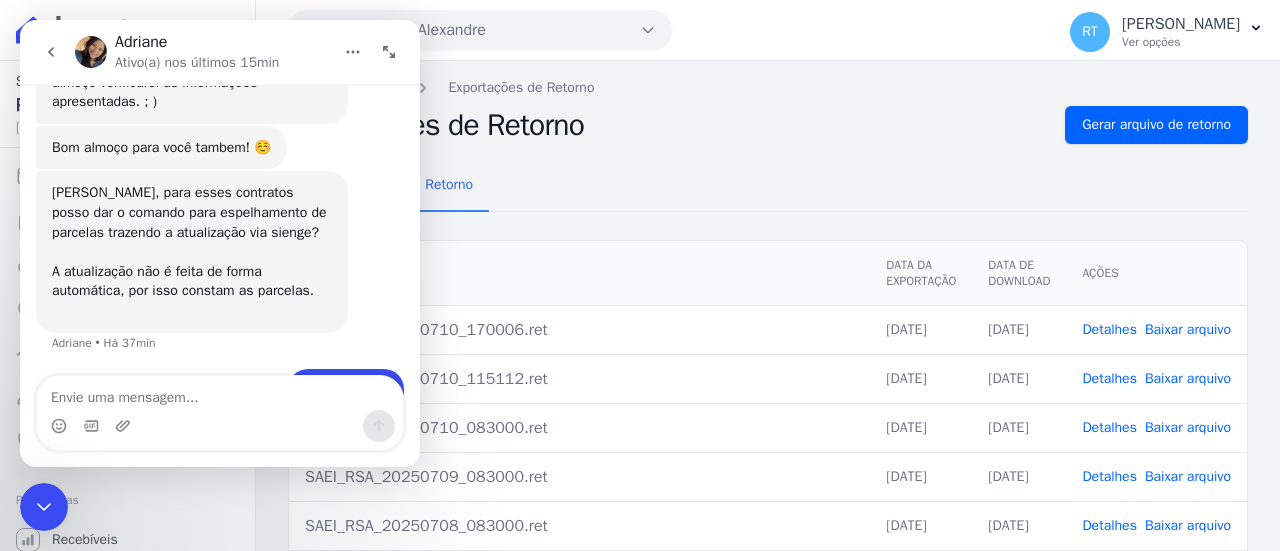 click 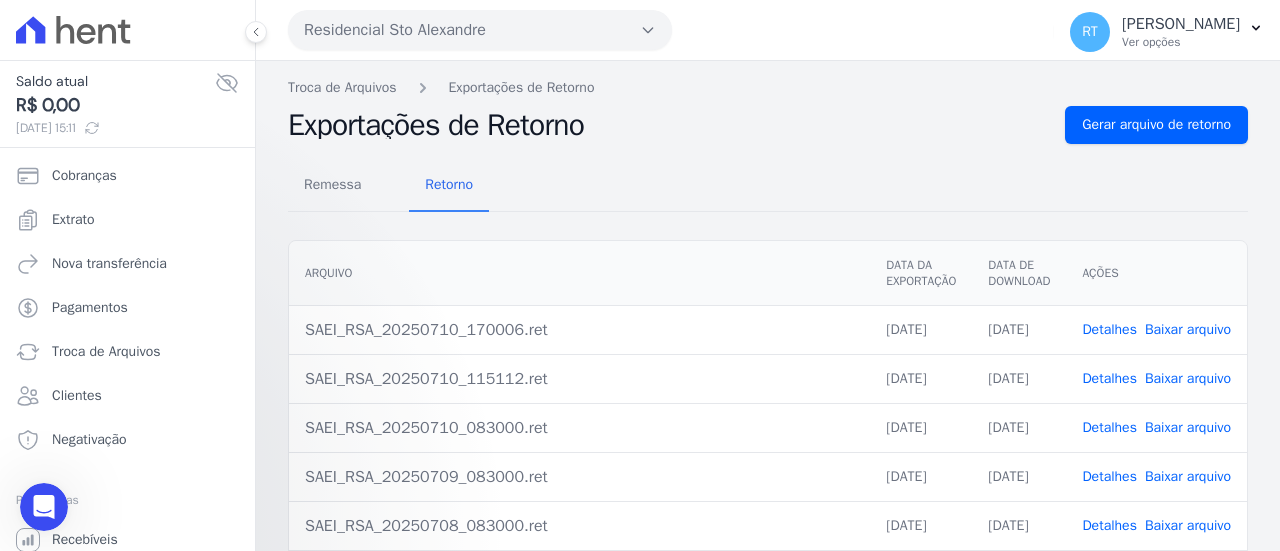 scroll, scrollTop: 0, scrollLeft: 0, axis: both 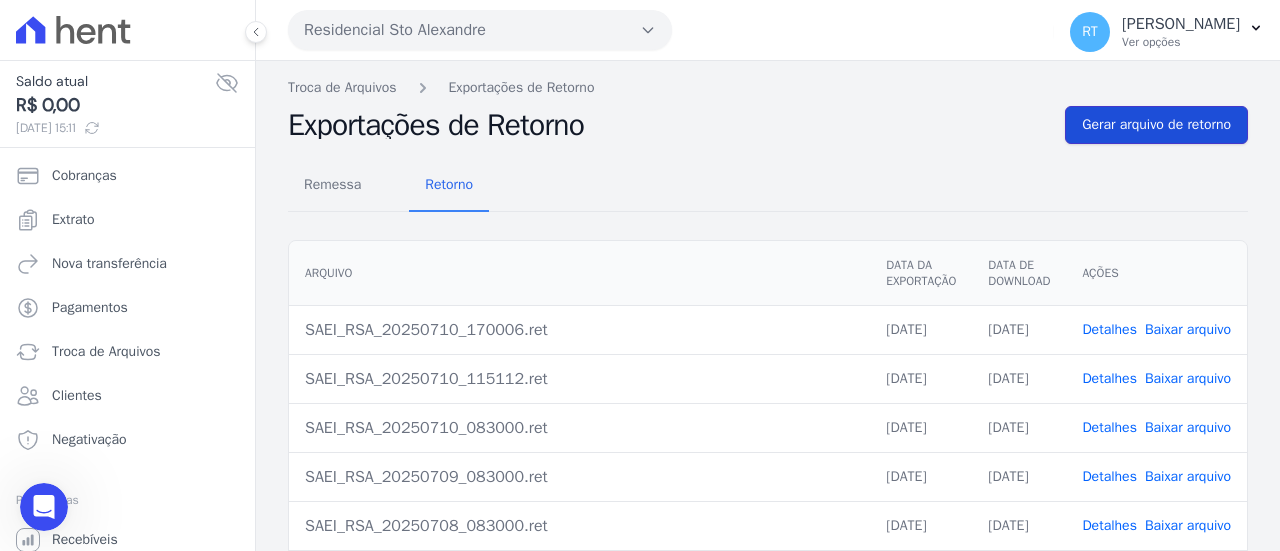 click on "Gerar arquivo de retorno" at bounding box center (1156, 125) 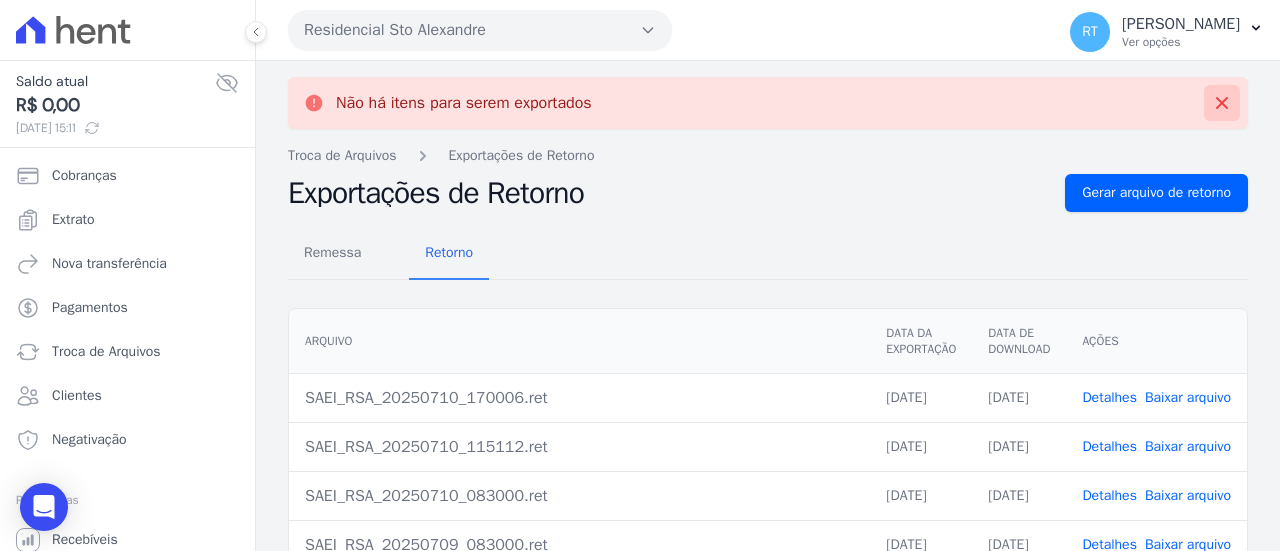 click 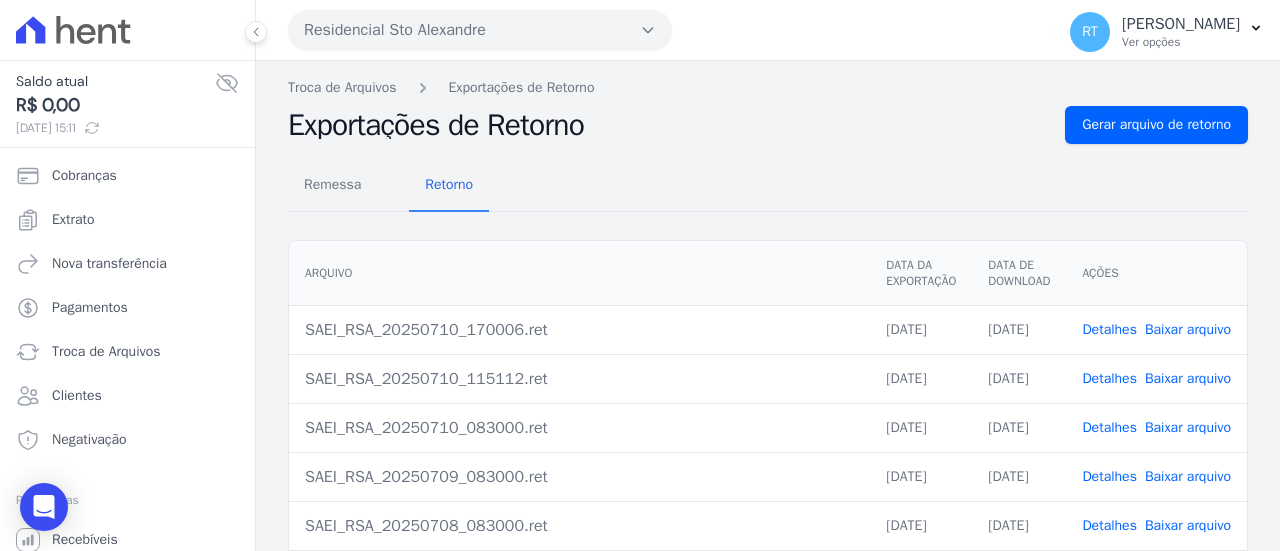 scroll, scrollTop: 324, scrollLeft: 0, axis: vertical 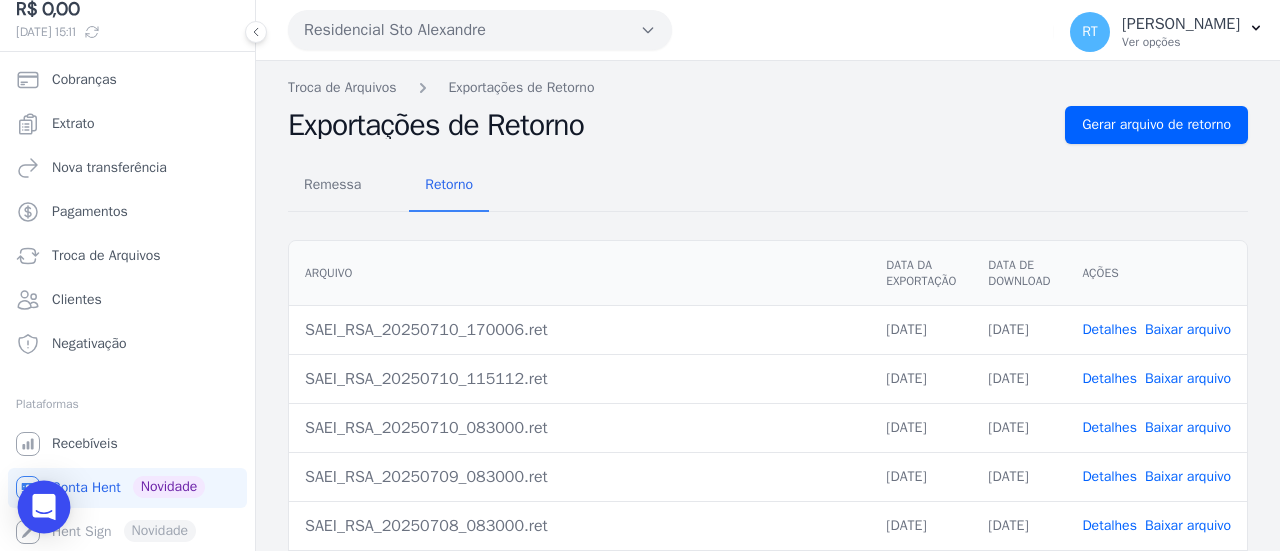 click 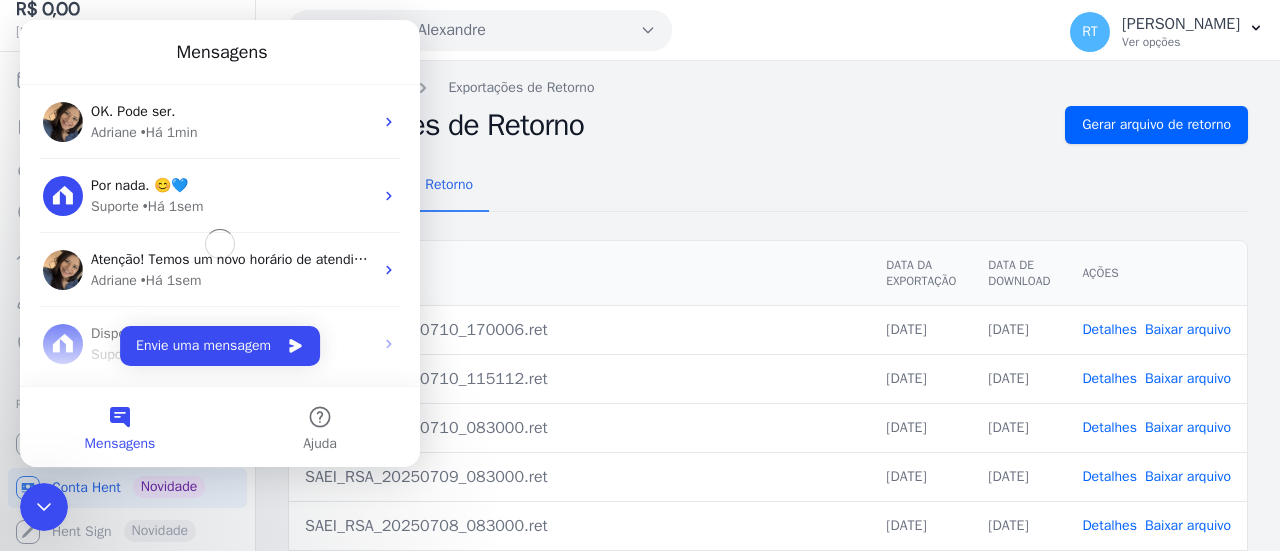 scroll, scrollTop: 0, scrollLeft: 0, axis: both 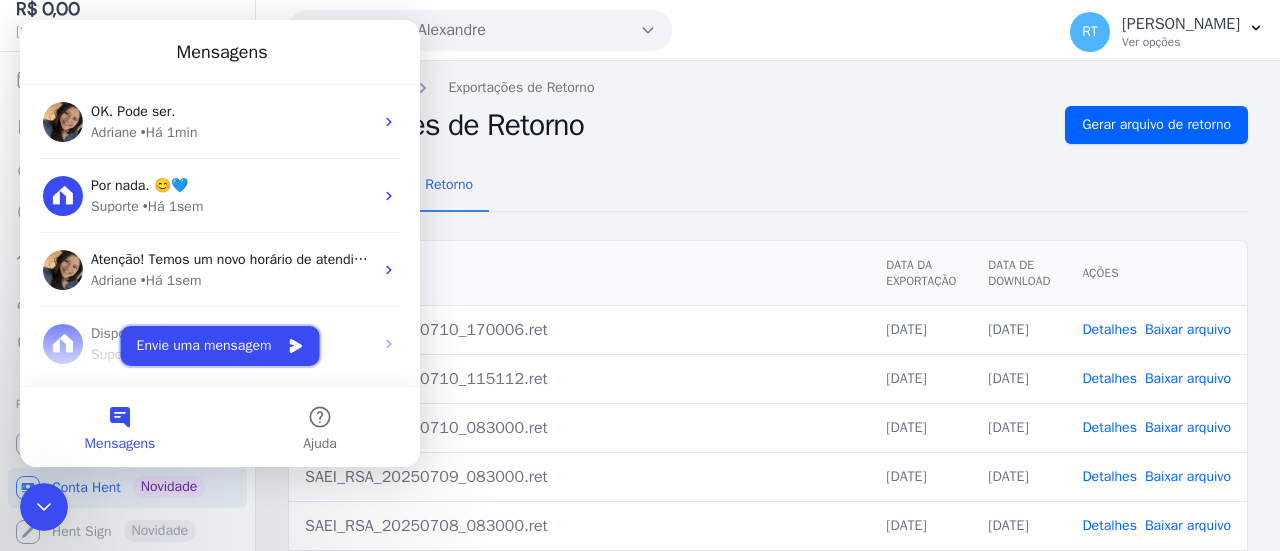 click on "Envie uma mensagem" at bounding box center [220, 346] 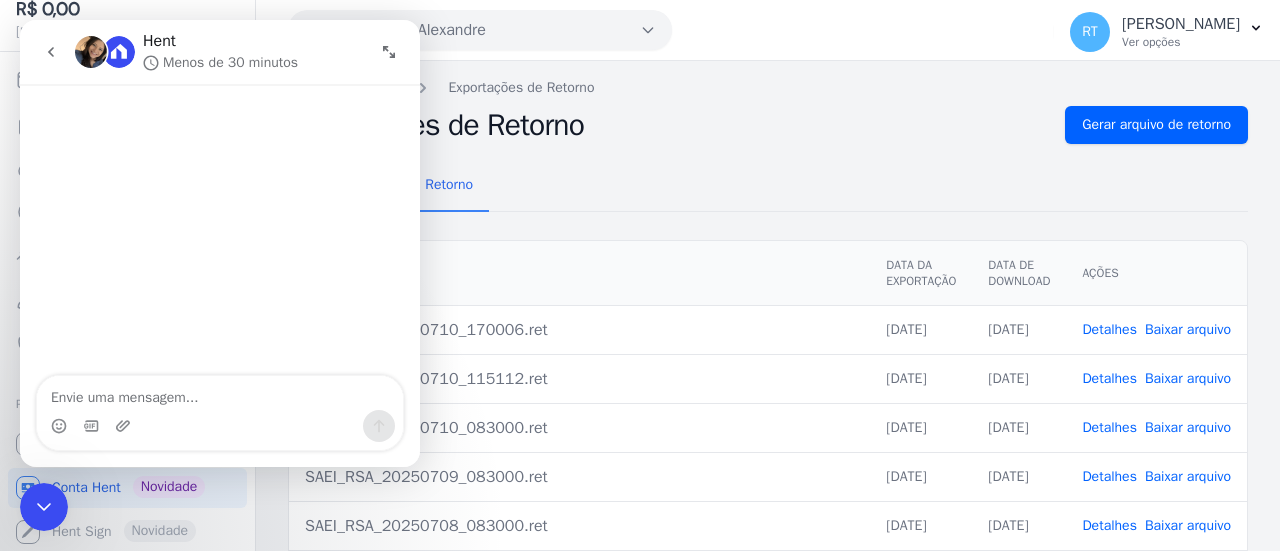 click at bounding box center [220, 393] 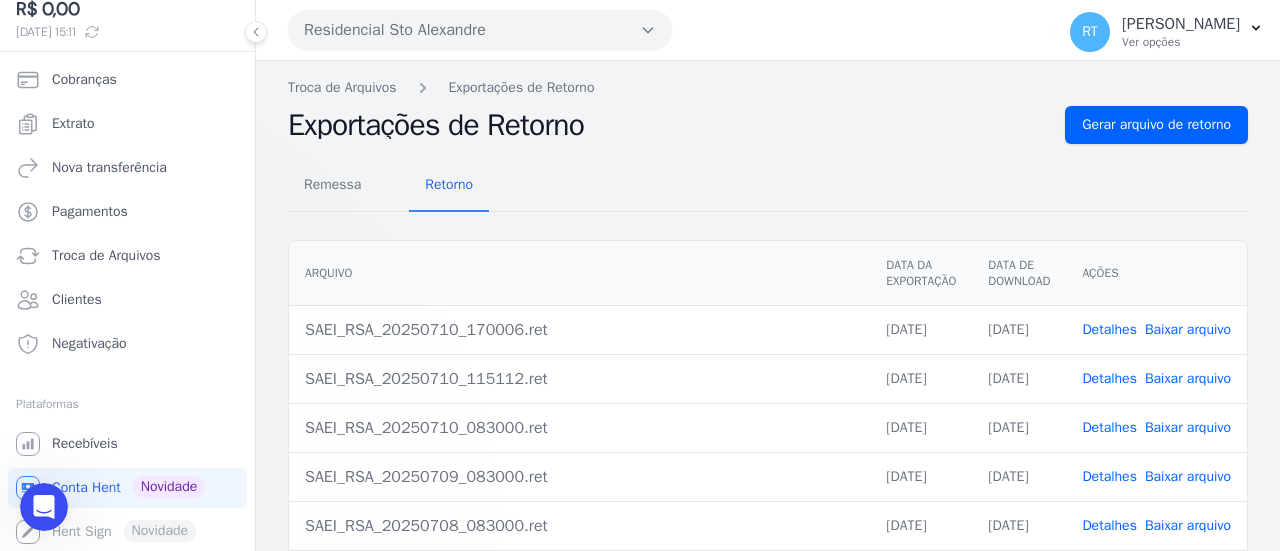 scroll, scrollTop: 0, scrollLeft: 0, axis: both 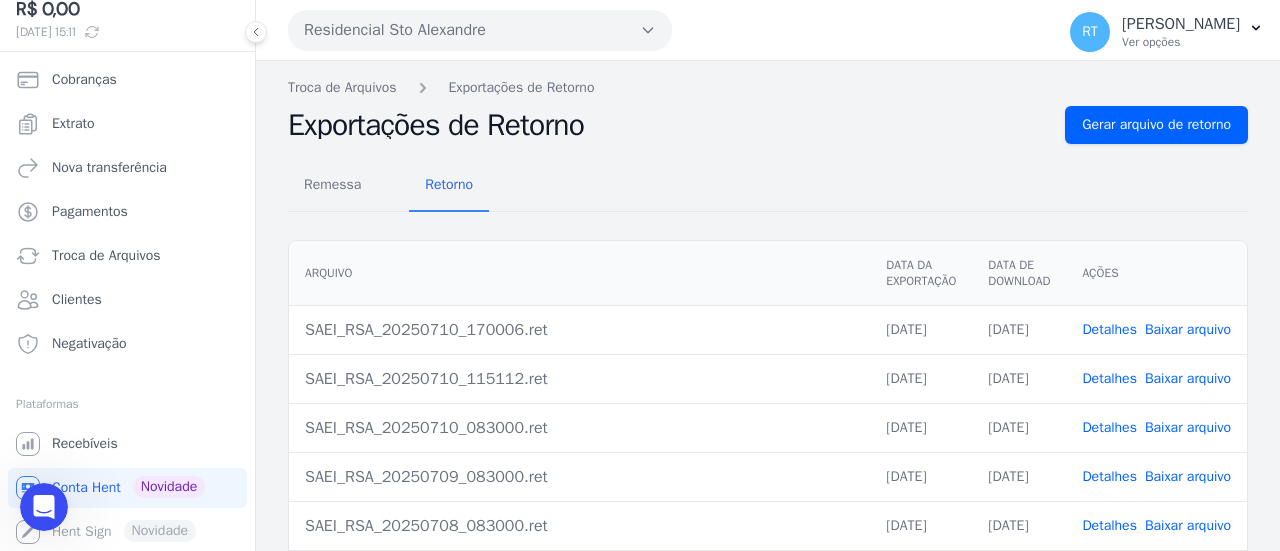click 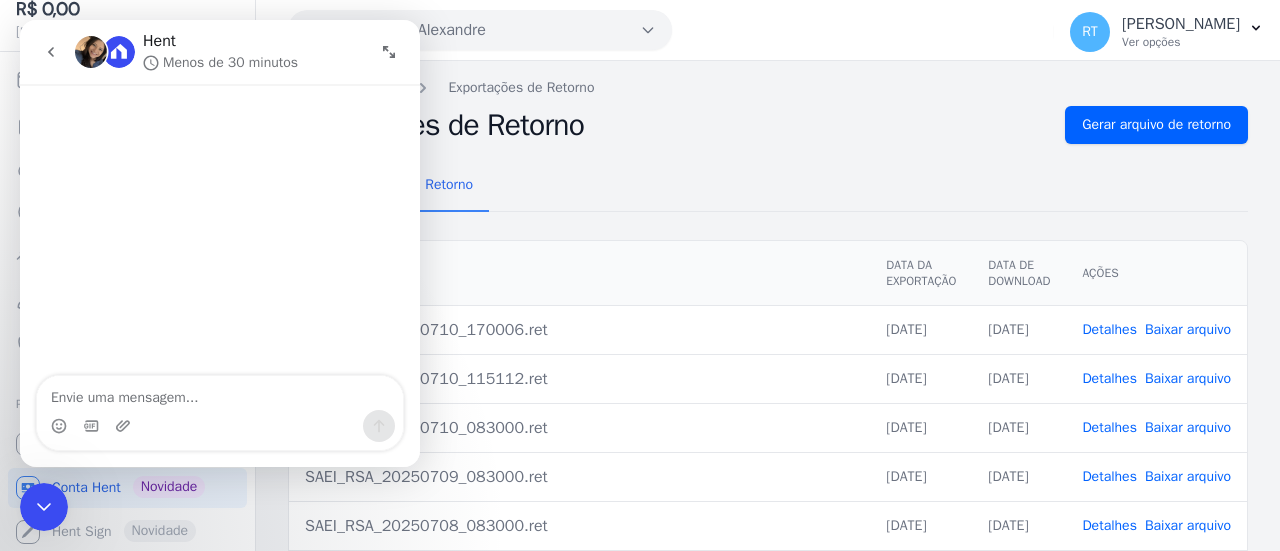 click at bounding box center (220, 393) 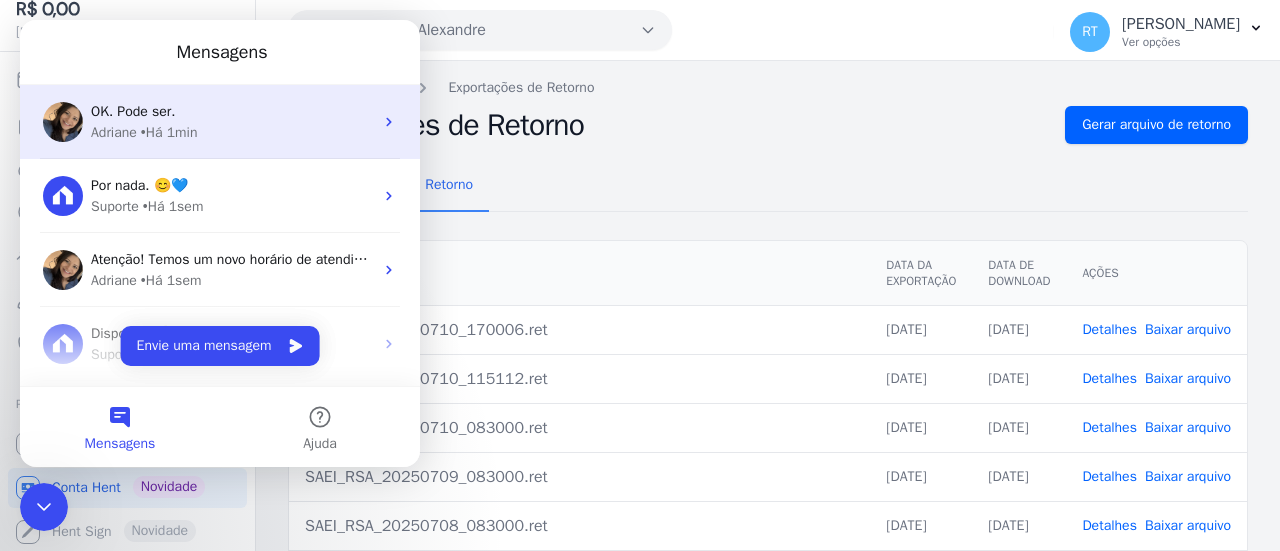 click on "OK. Pode ser." at bounding box center [232, 111] 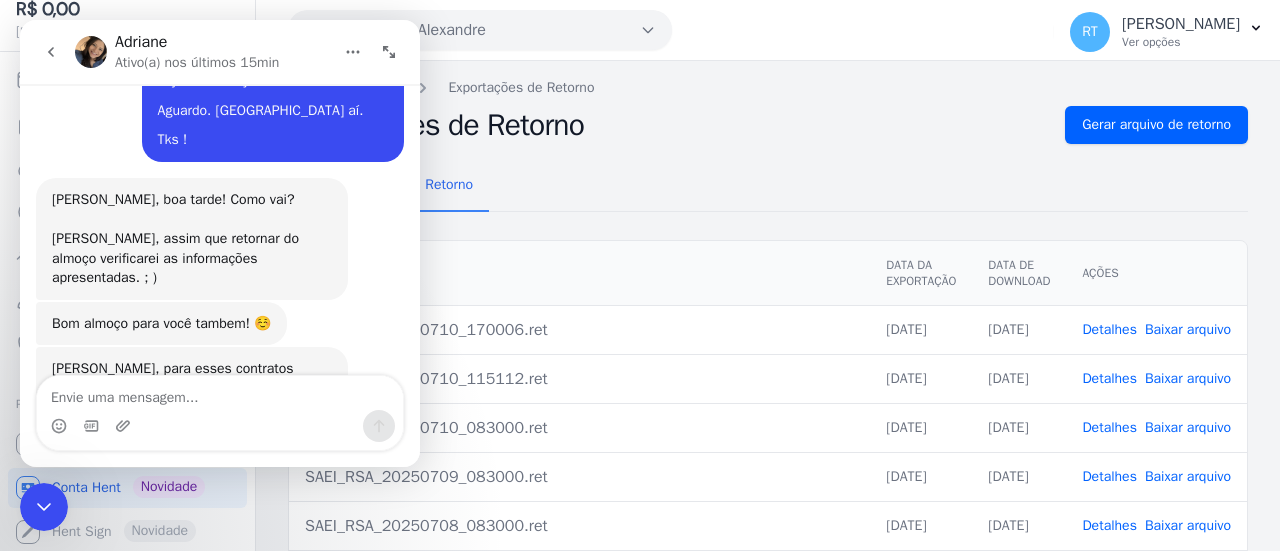 scroll, scrollTop: 1062, scrollLeft: 0, axis: vertical 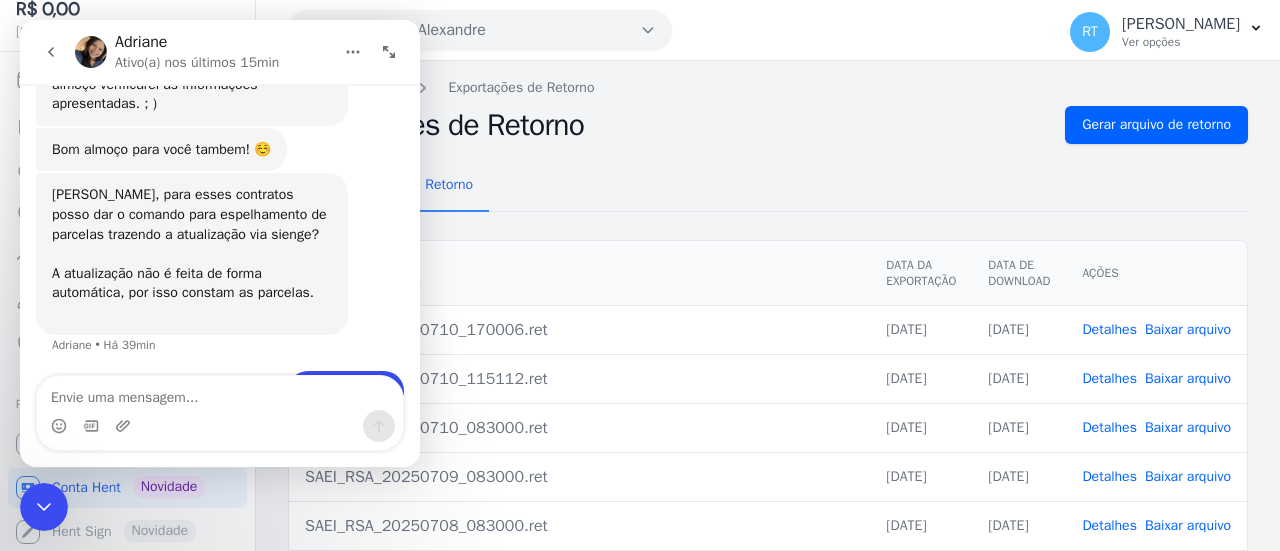 click at bounding box center (220, 393) 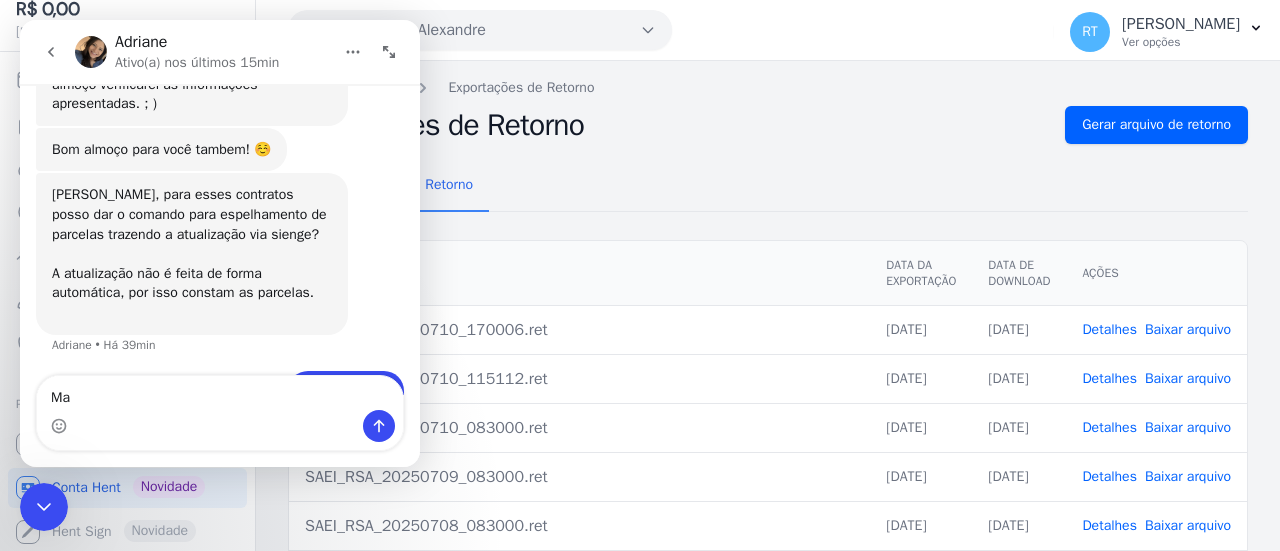 type on "M" 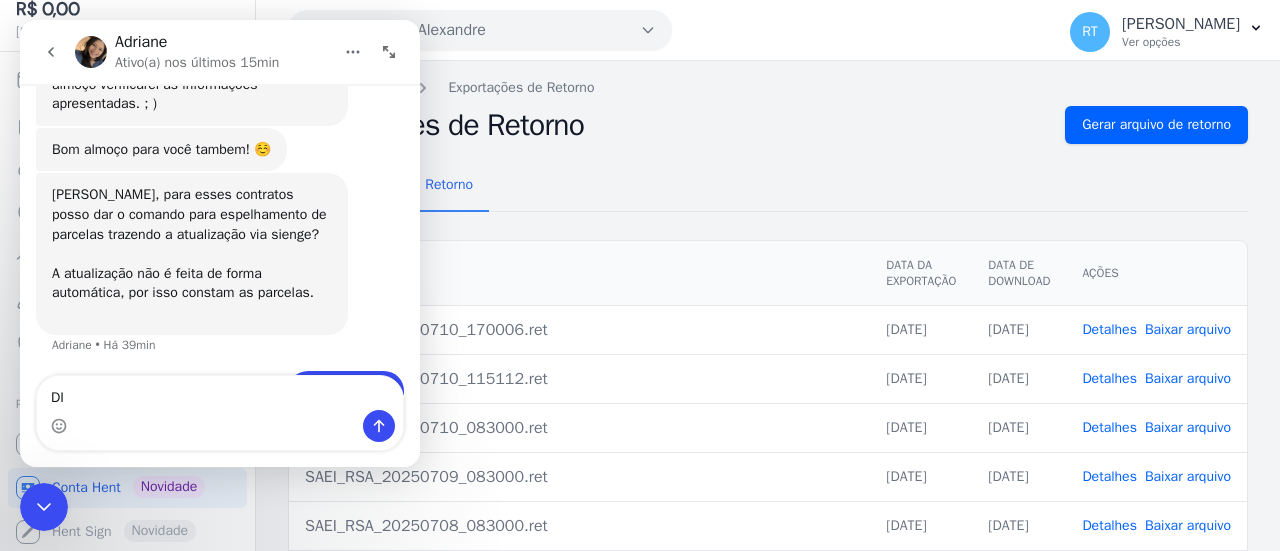 type on "D" 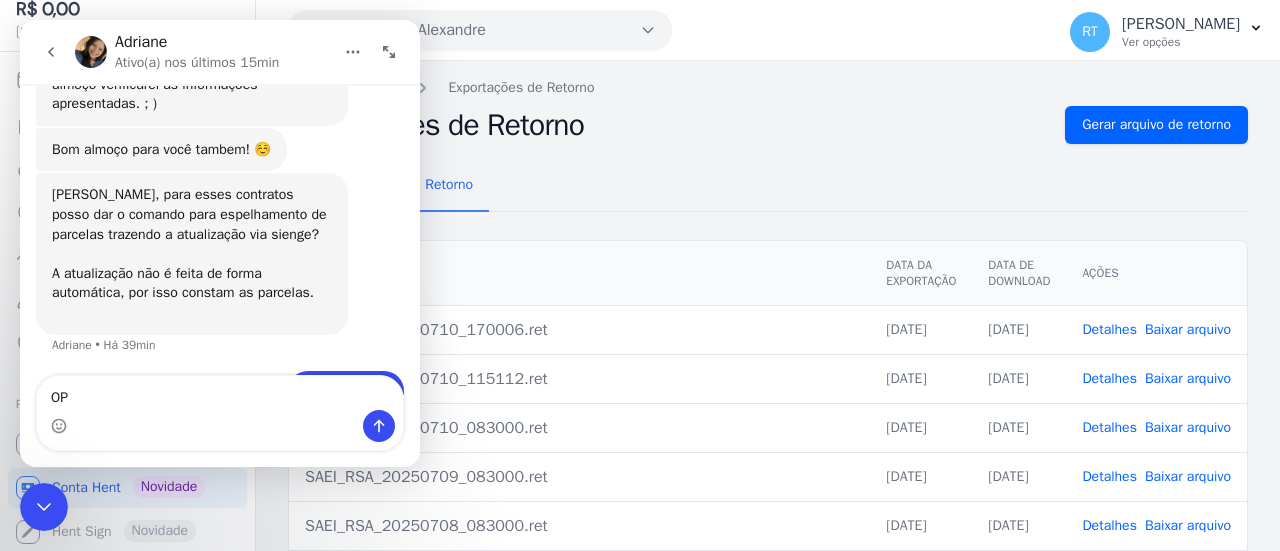 type on "O" 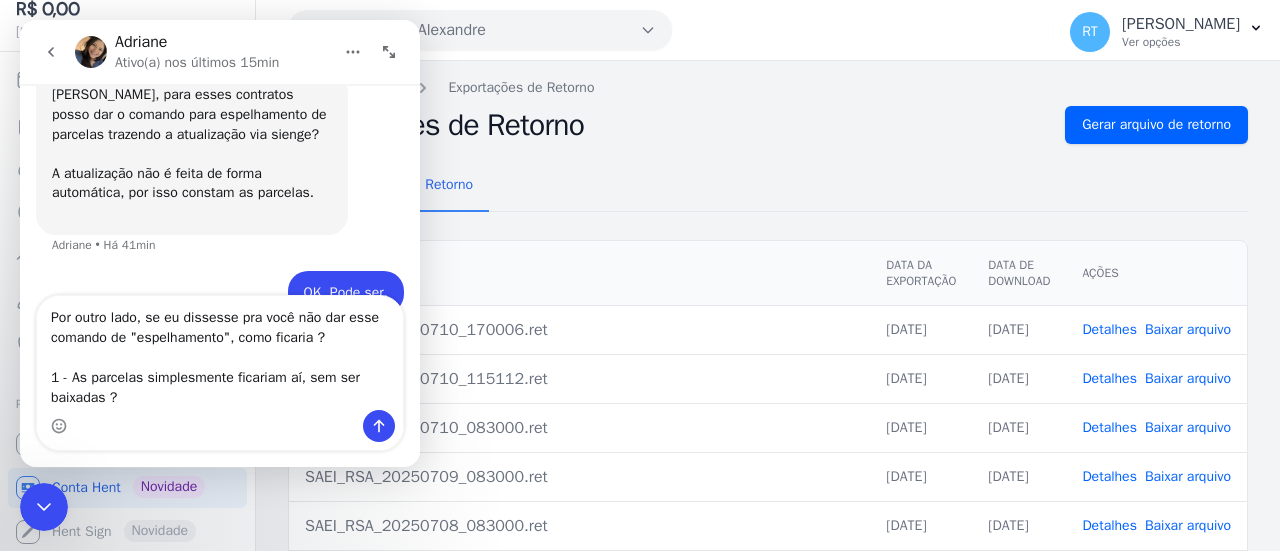 scroll, scrollTop: 1182, scrollLeft: 0, axis: vertical 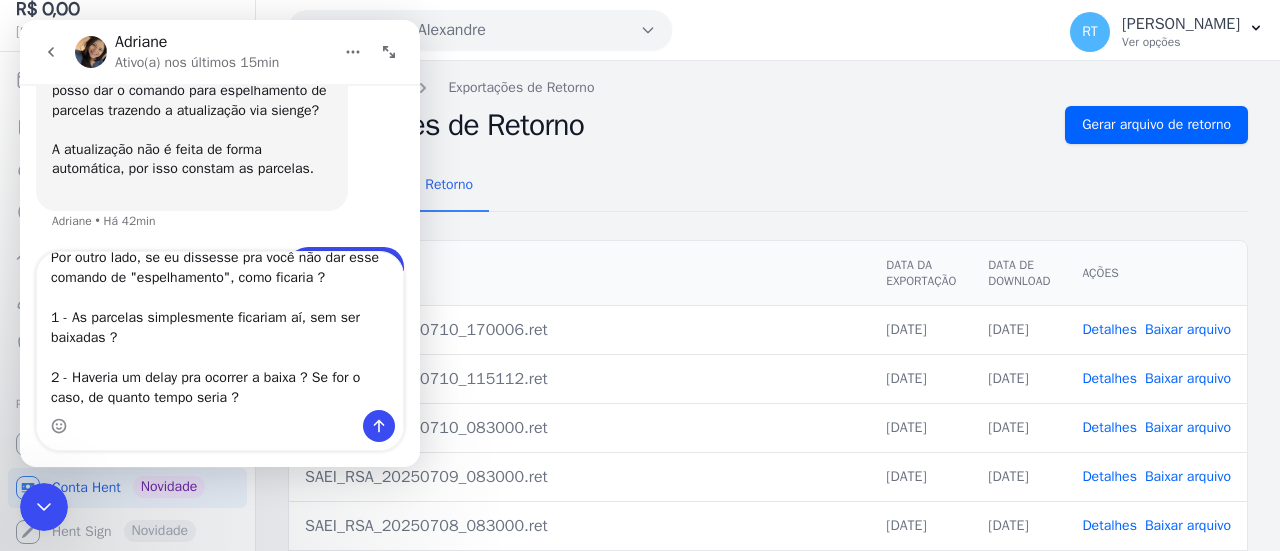 type on "Por outro lado, se eu dissesse pra você não dar esse comando de "espelhamento", como ficaria ?
1 - As parcelas simplesmente ficariam aí, sem ser baixadas ?
2 - Haveria um delay pra ocorrer a baixa ? Se for o caso, de quanto tempo seria ?" 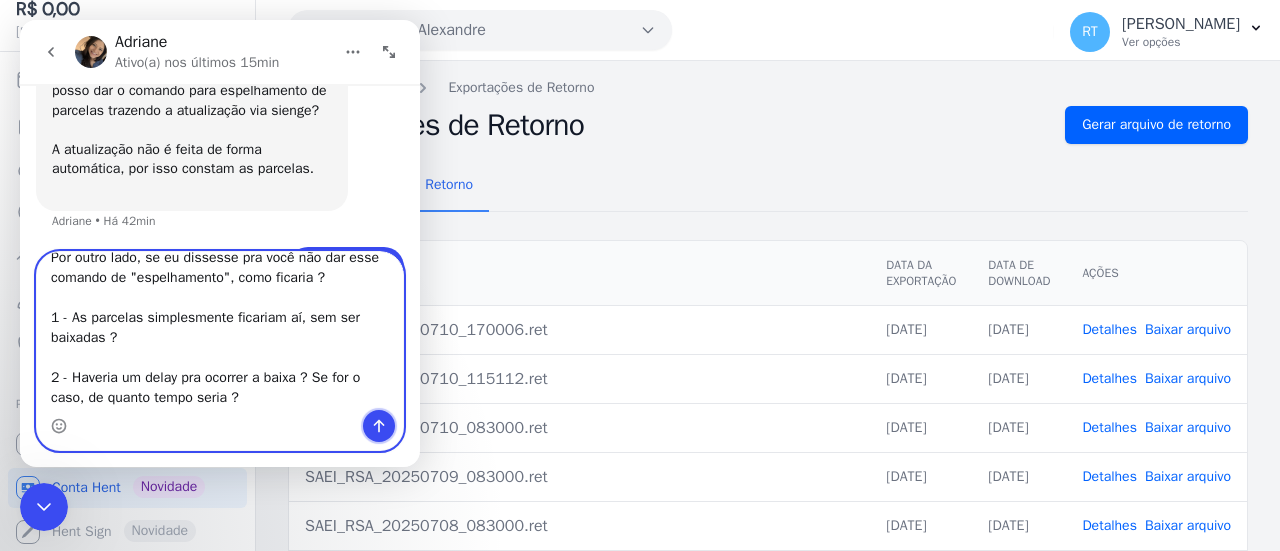 click 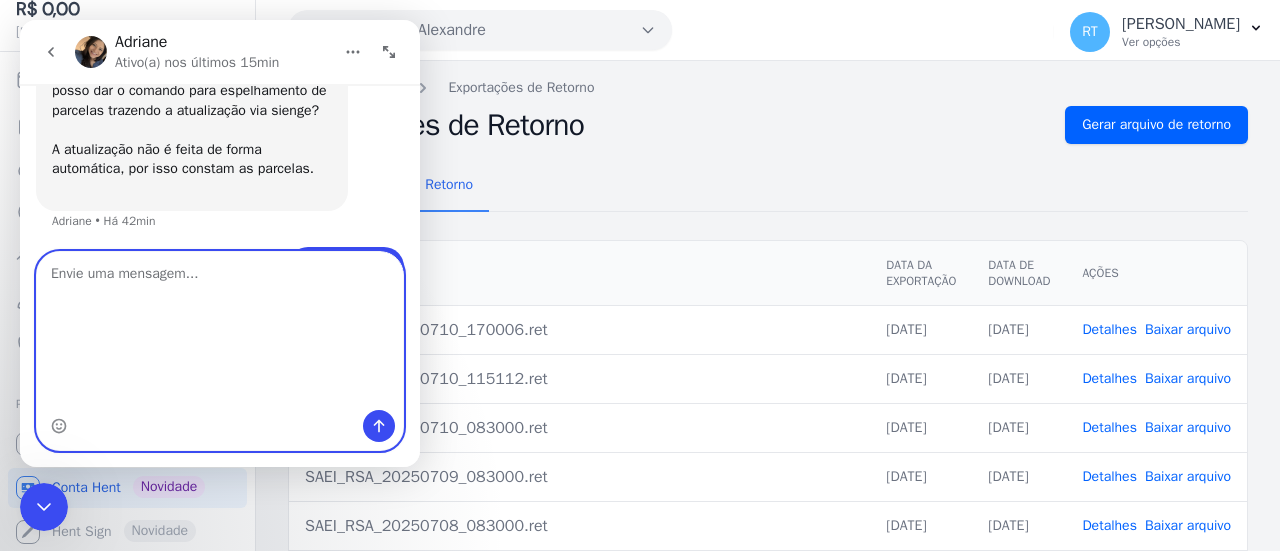 scroll, scrollTop: 0, scrollLeft: 0, axis: both 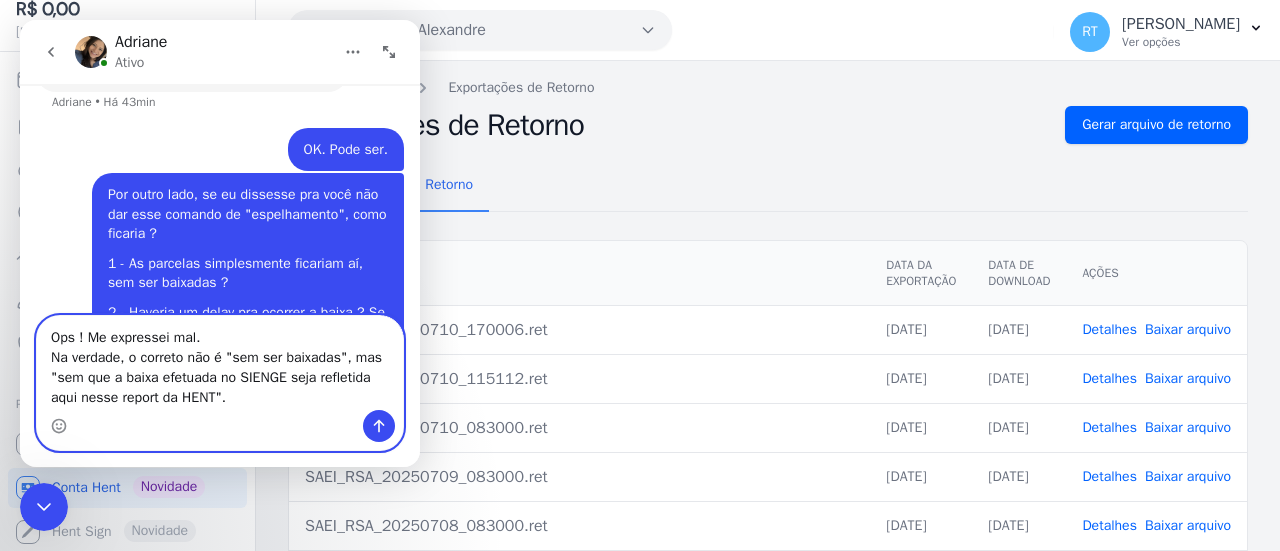 type on "Ops ! Me expressei mal.
Na verdade, o correto não é "sem ser baixadas", mas "sem que a baixa efetuada no SIENGE seja refletida aqui nesse report da HENT"." 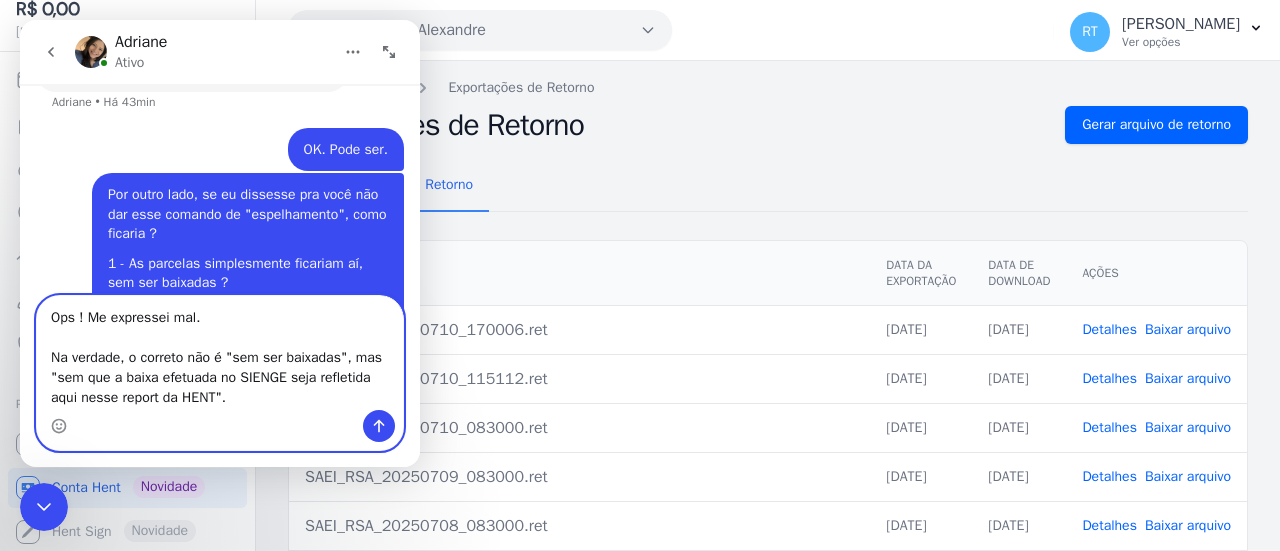 scroll, scrollTop: 1325, scrollLeft: 0, axis: vertical 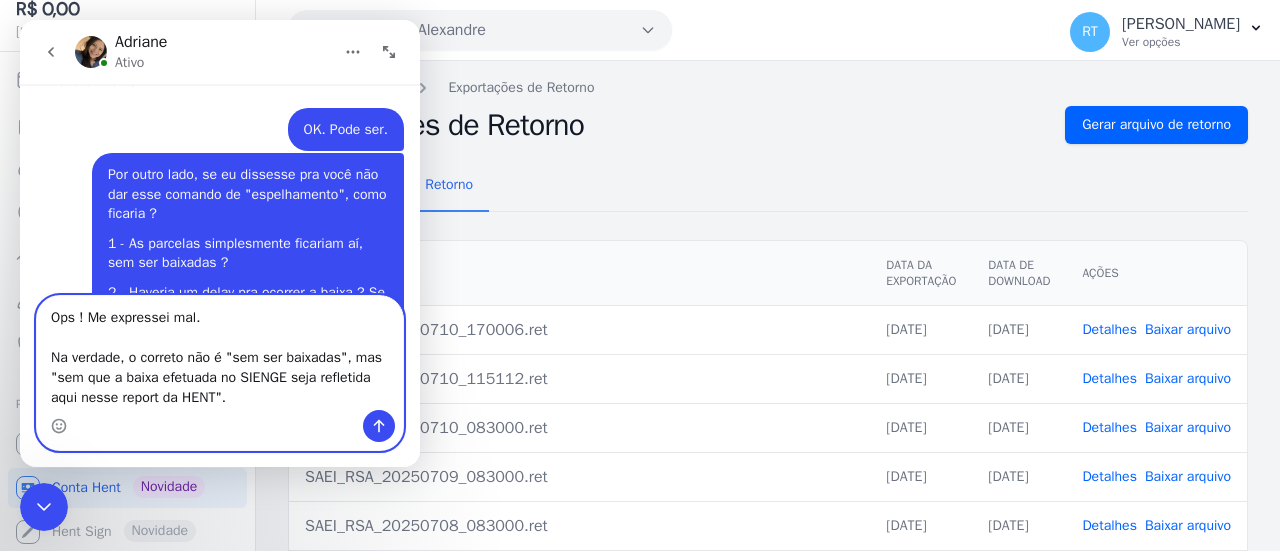 type 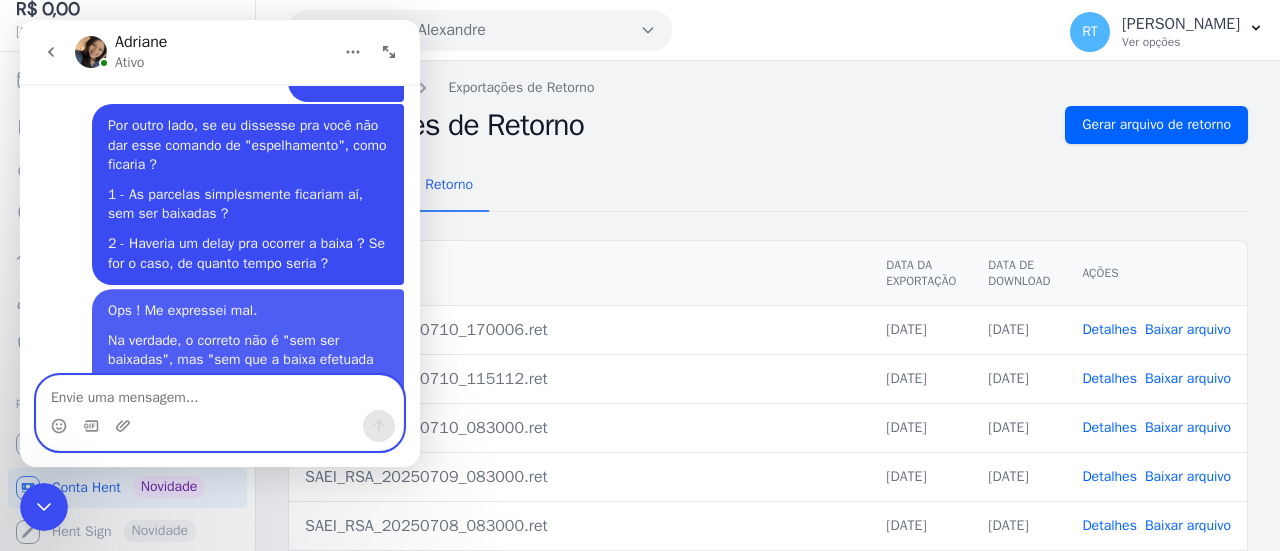 scroll, scrollTop: 1379, scrollLeft: 0, axis: vertical 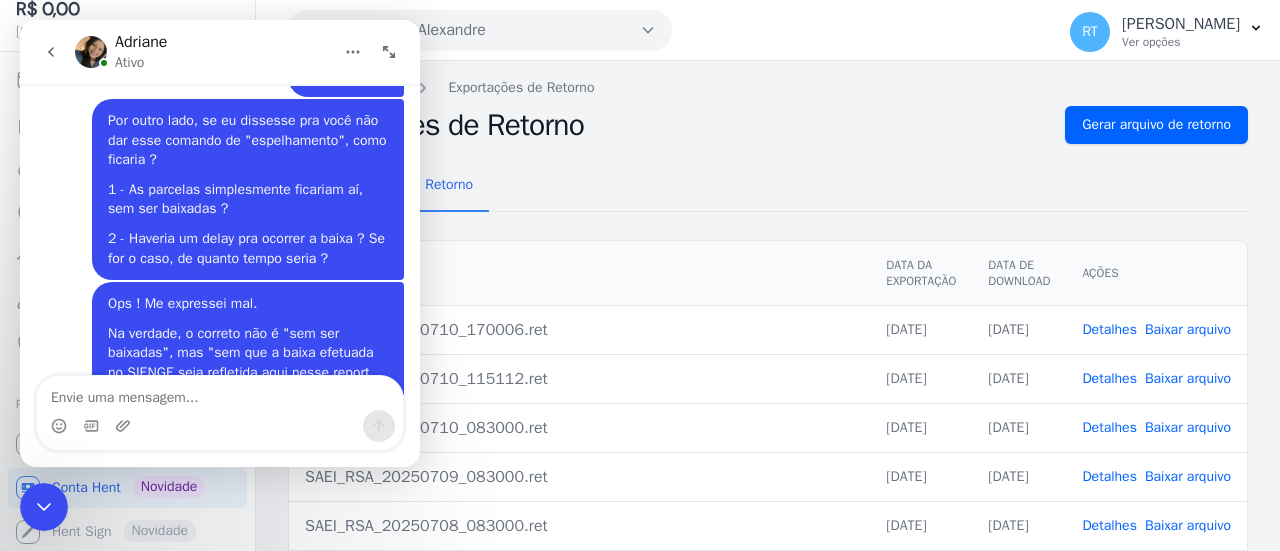 click 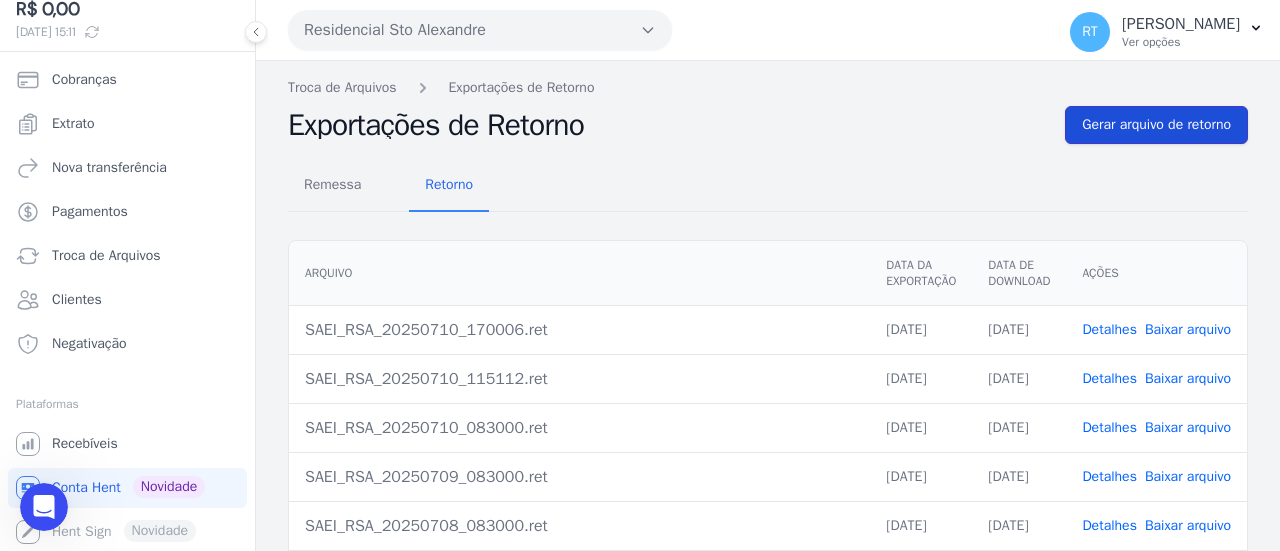 click on "Gerar arquivo de retorno" at bounding box center (1156, 125) 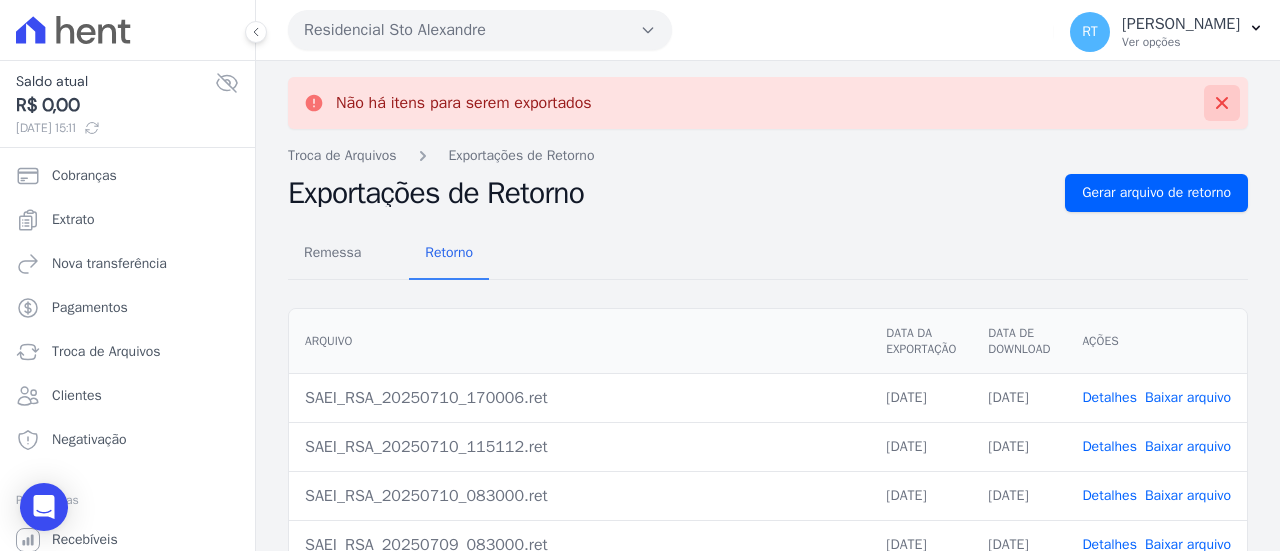 click at bounding box center (1222, 103) 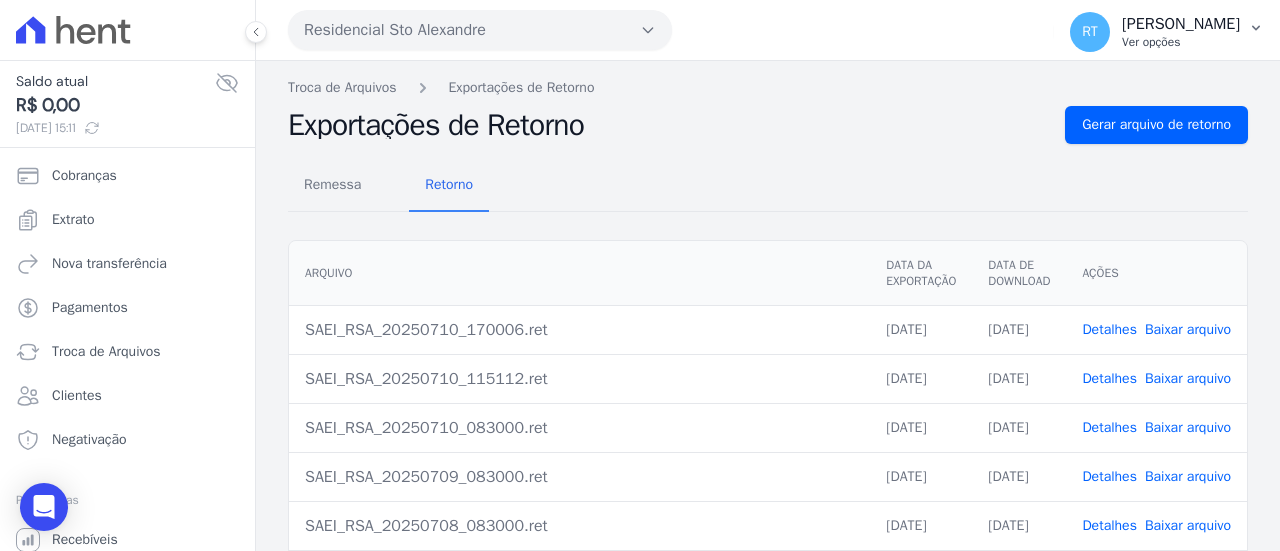 click on "[PERSON_NAME]" at bounding box center [1181, 24] 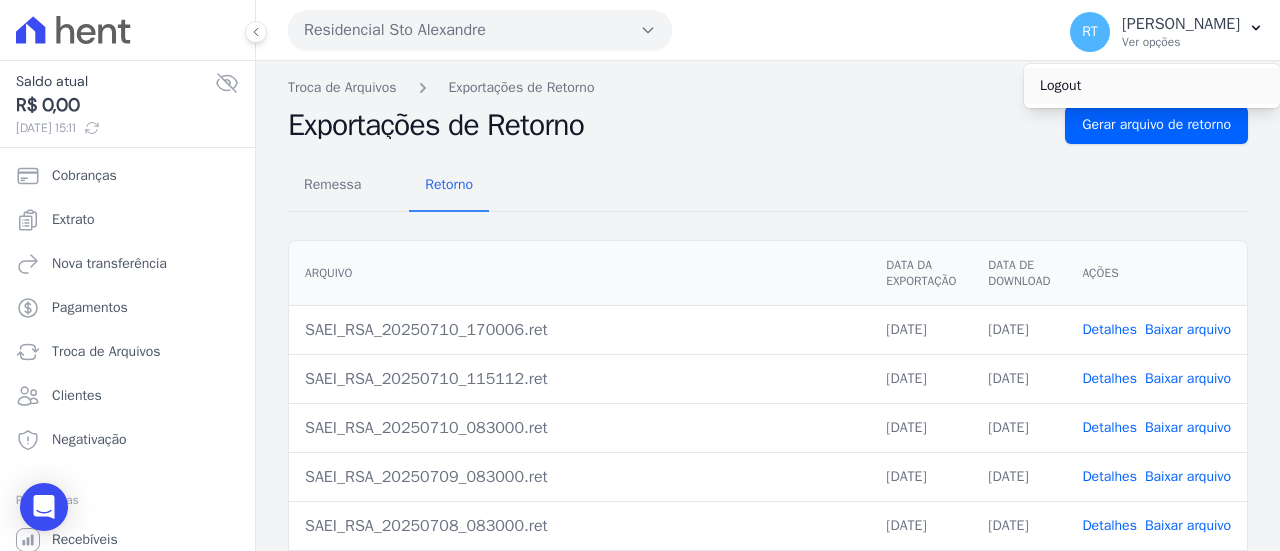 click on "Logout" at bounding box center (1152, 86) 